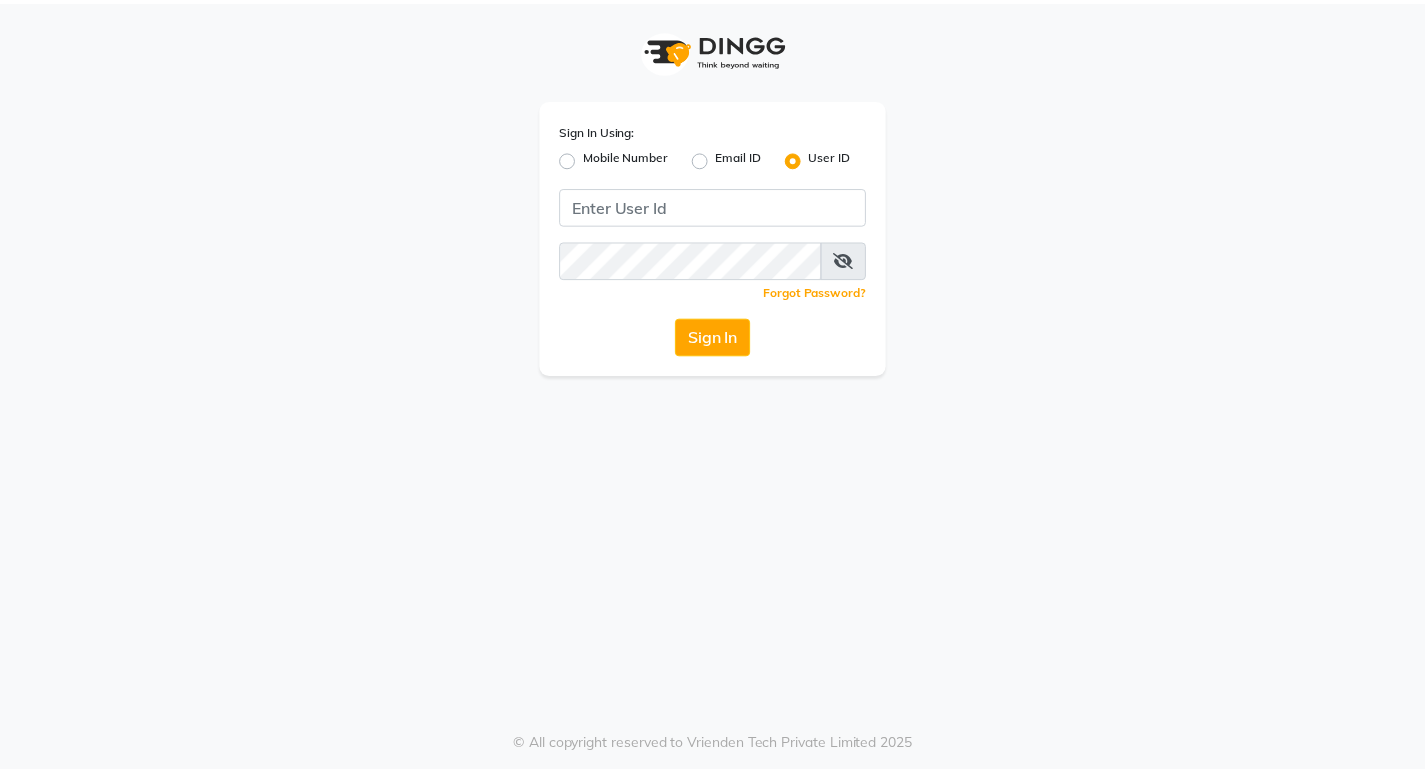 scroll, scrollTop: 0, scrollLeft: 0, axis: both 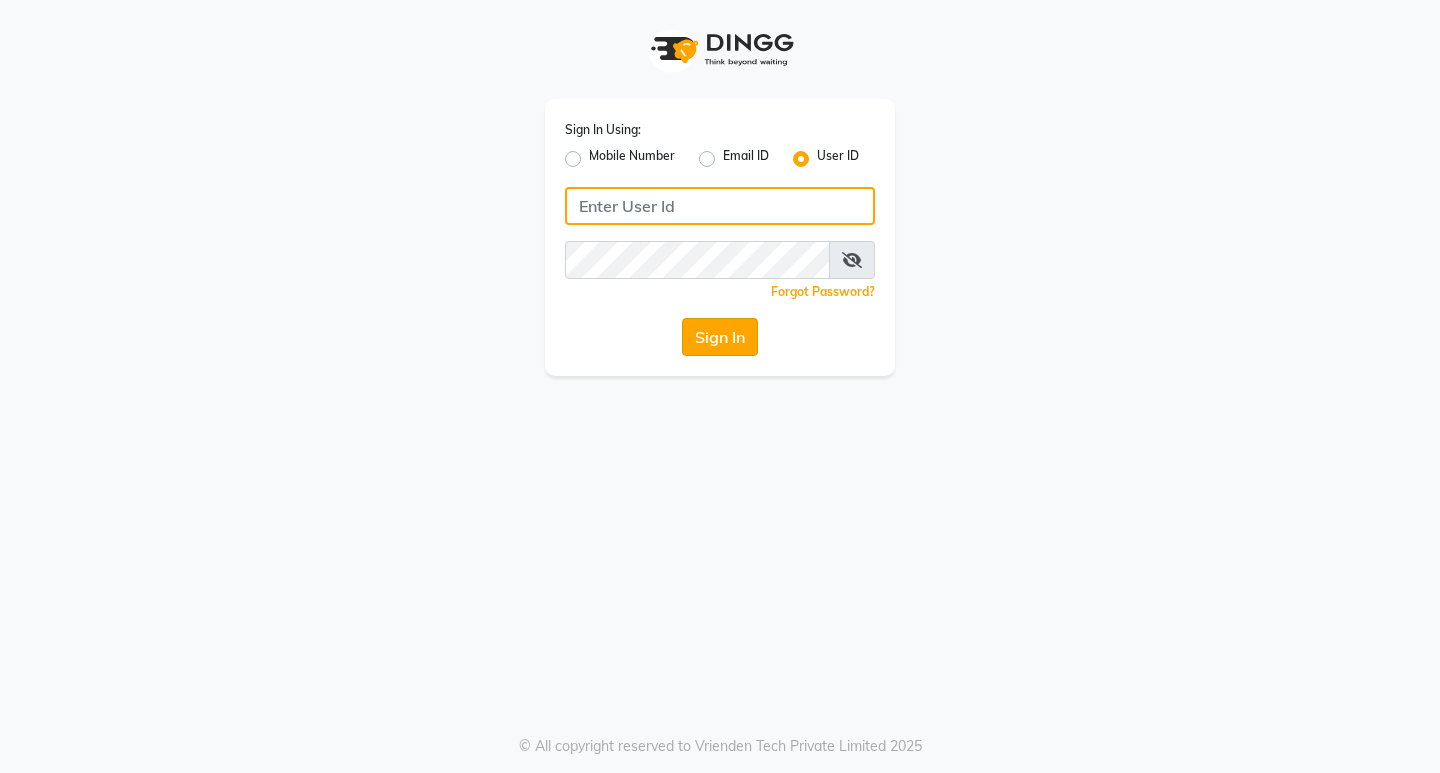 type on "aurasalon" 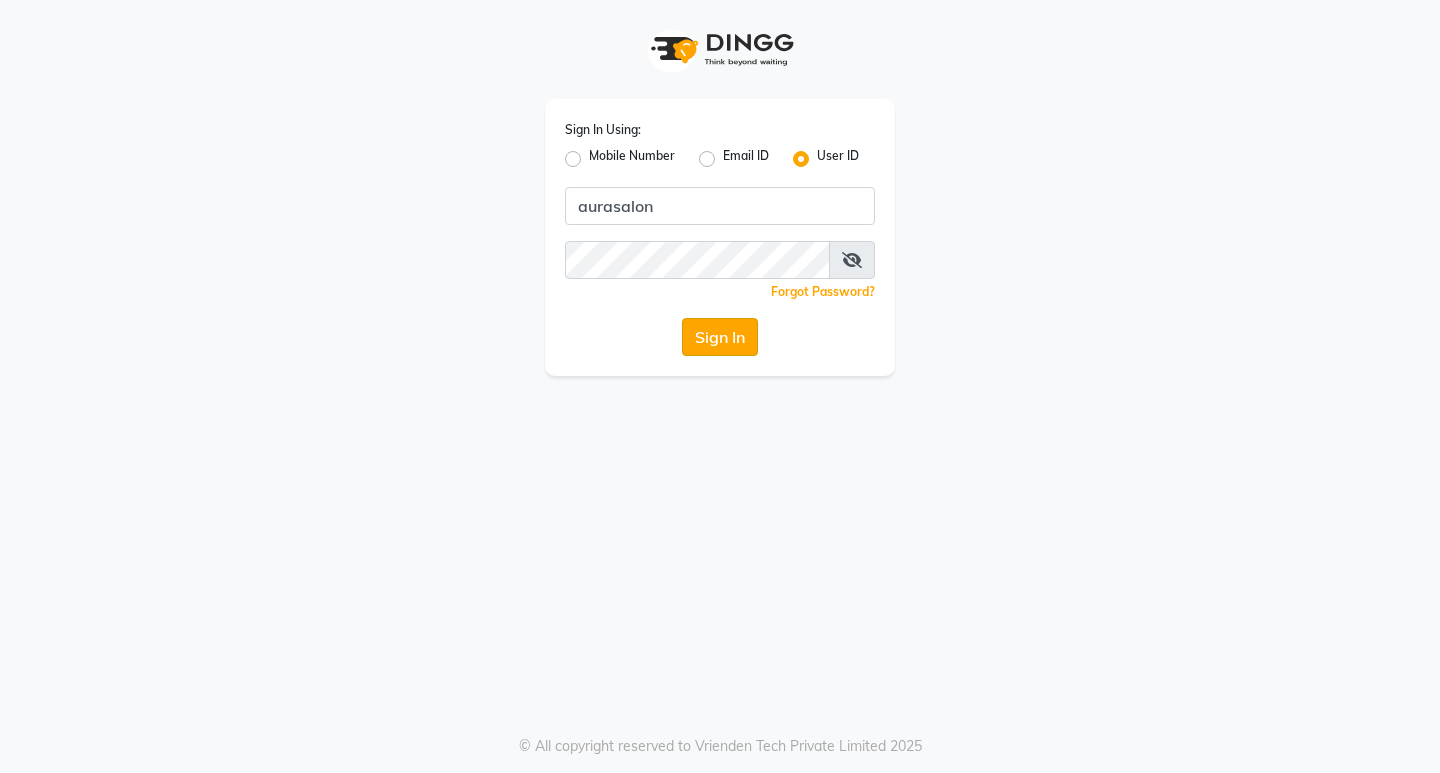 click on "Sign In" 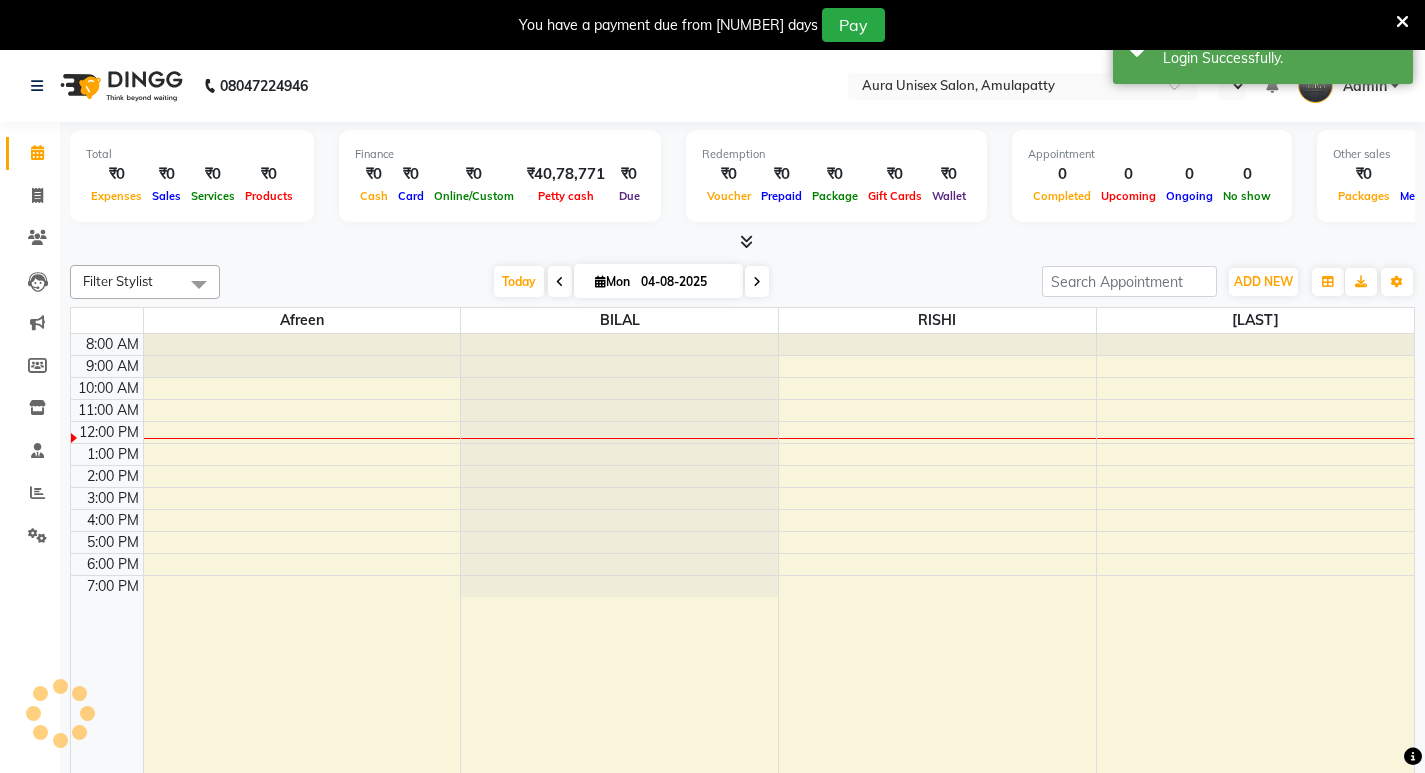 select on "en" 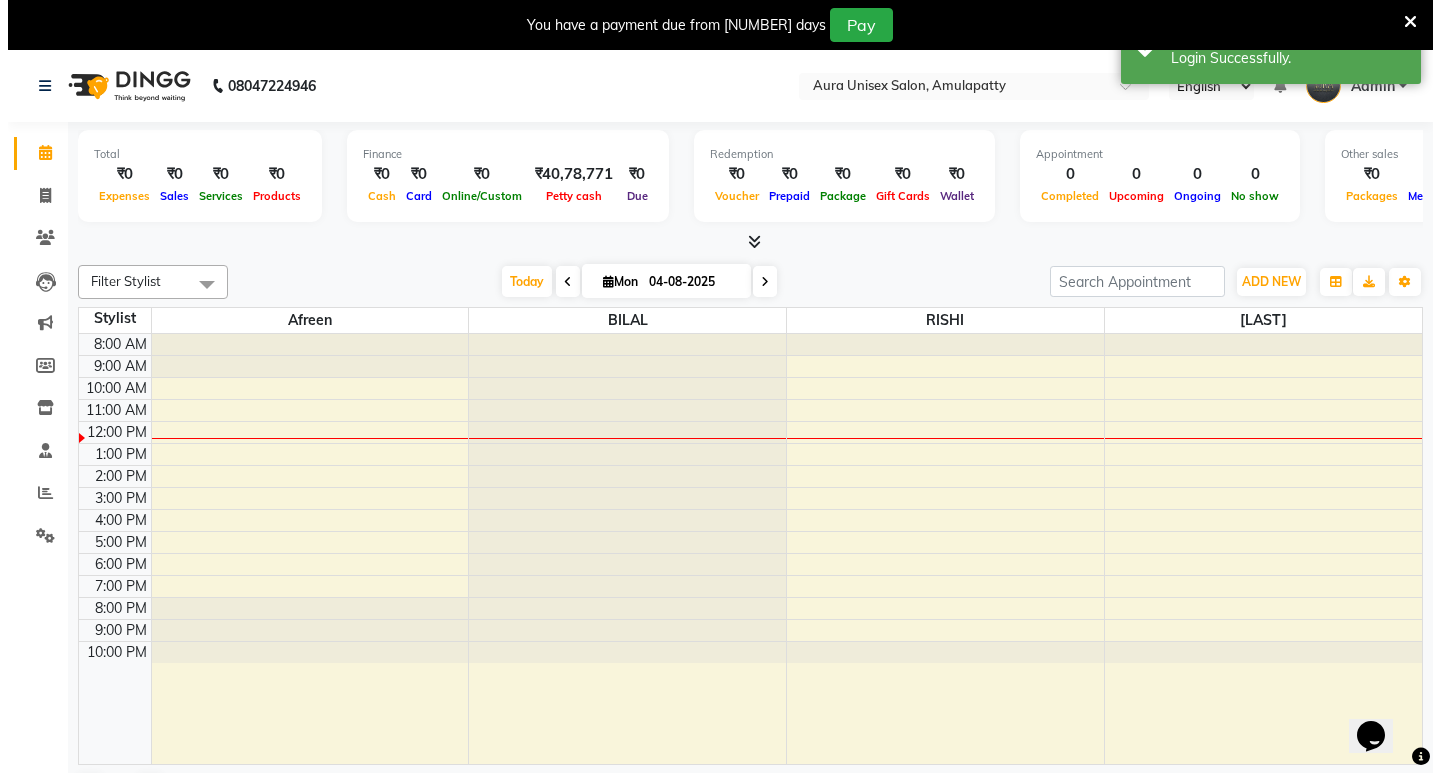 scroll, scrollTop: 0, scrollLeft: 0, axis: both 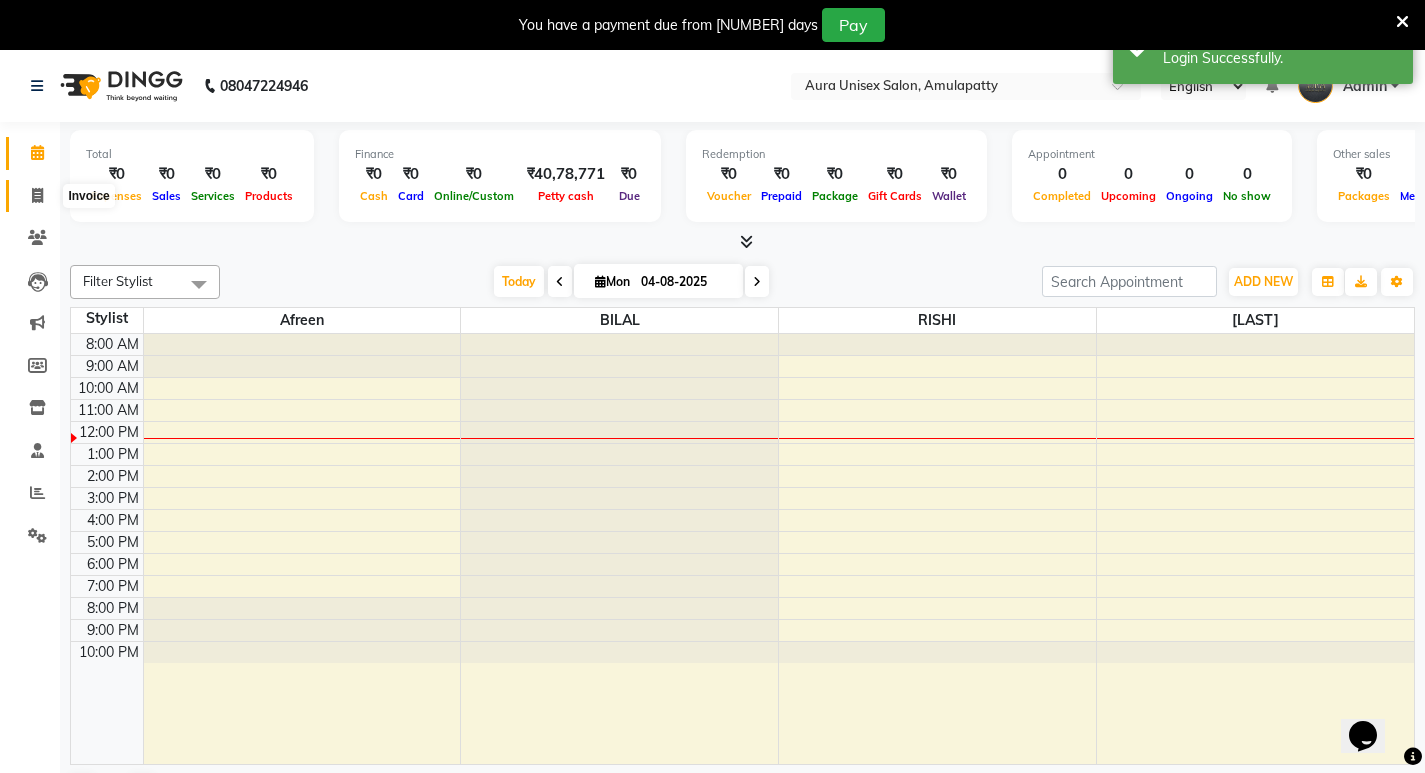 click 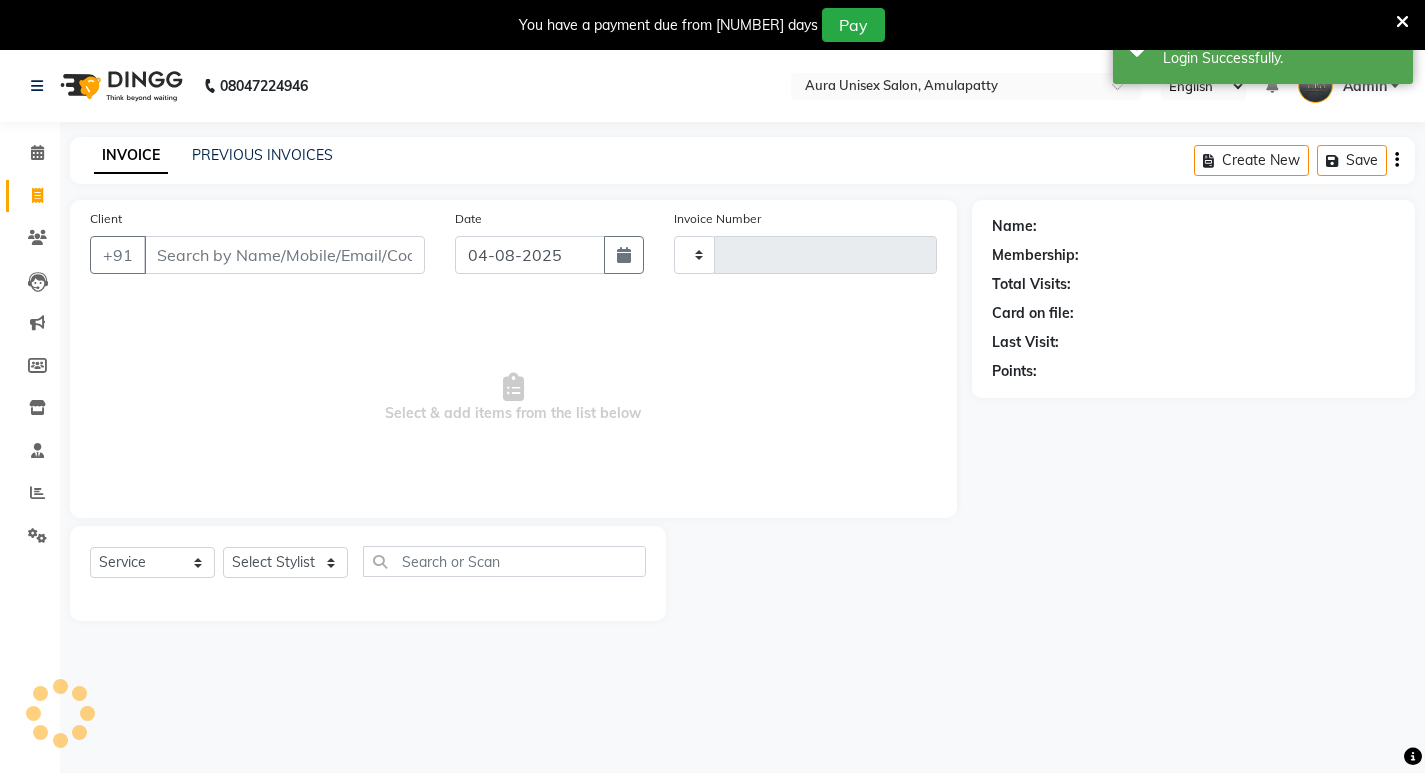 type on "0942" 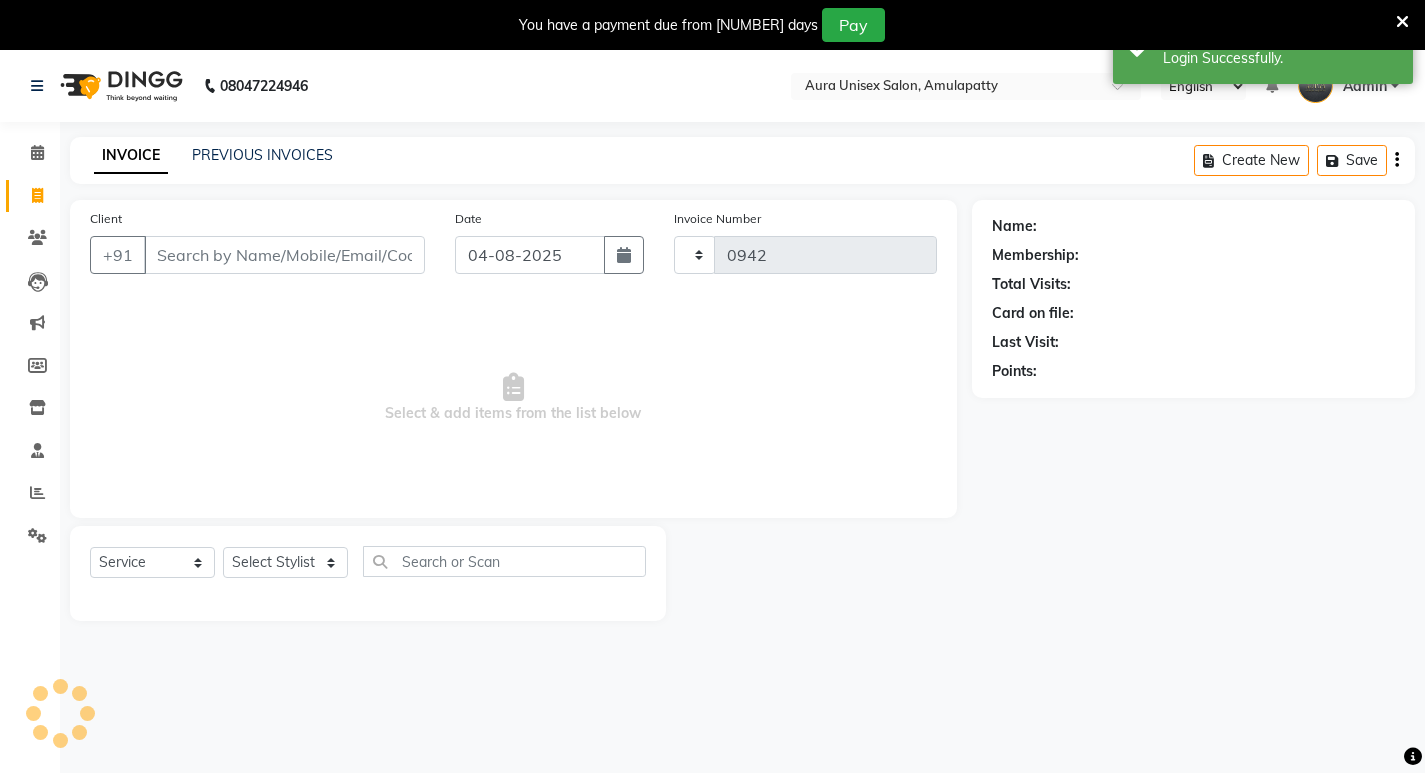 select on "837" 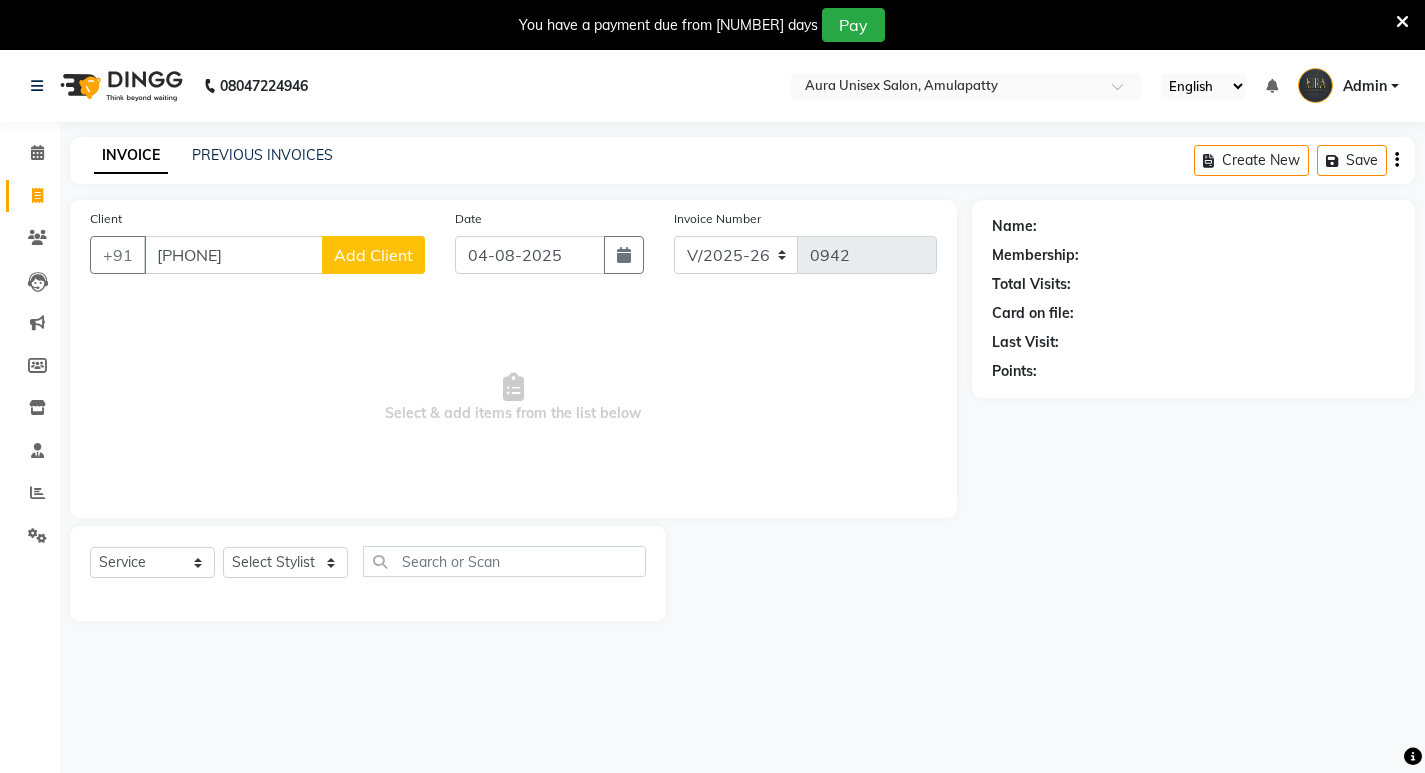 type on "[PHONE]" 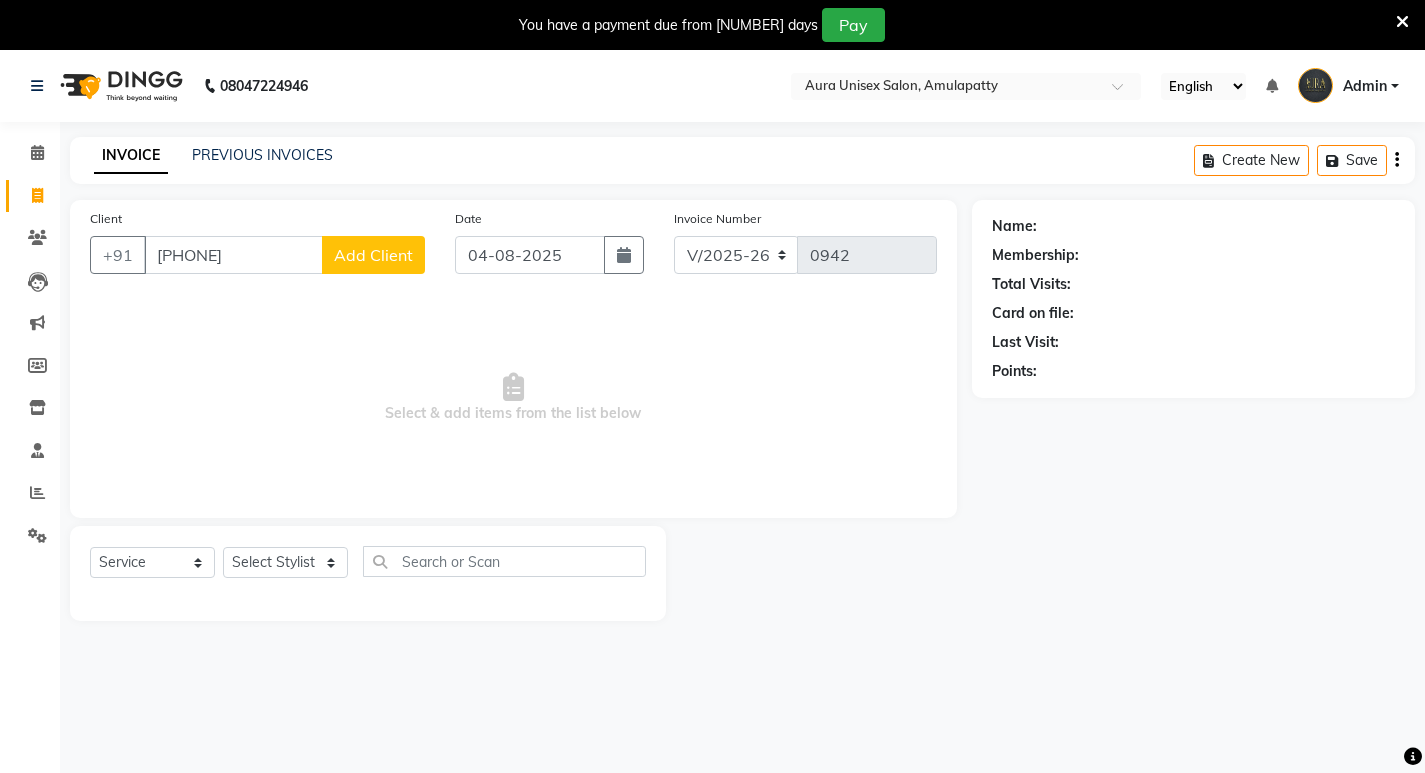 click on "Add Client" 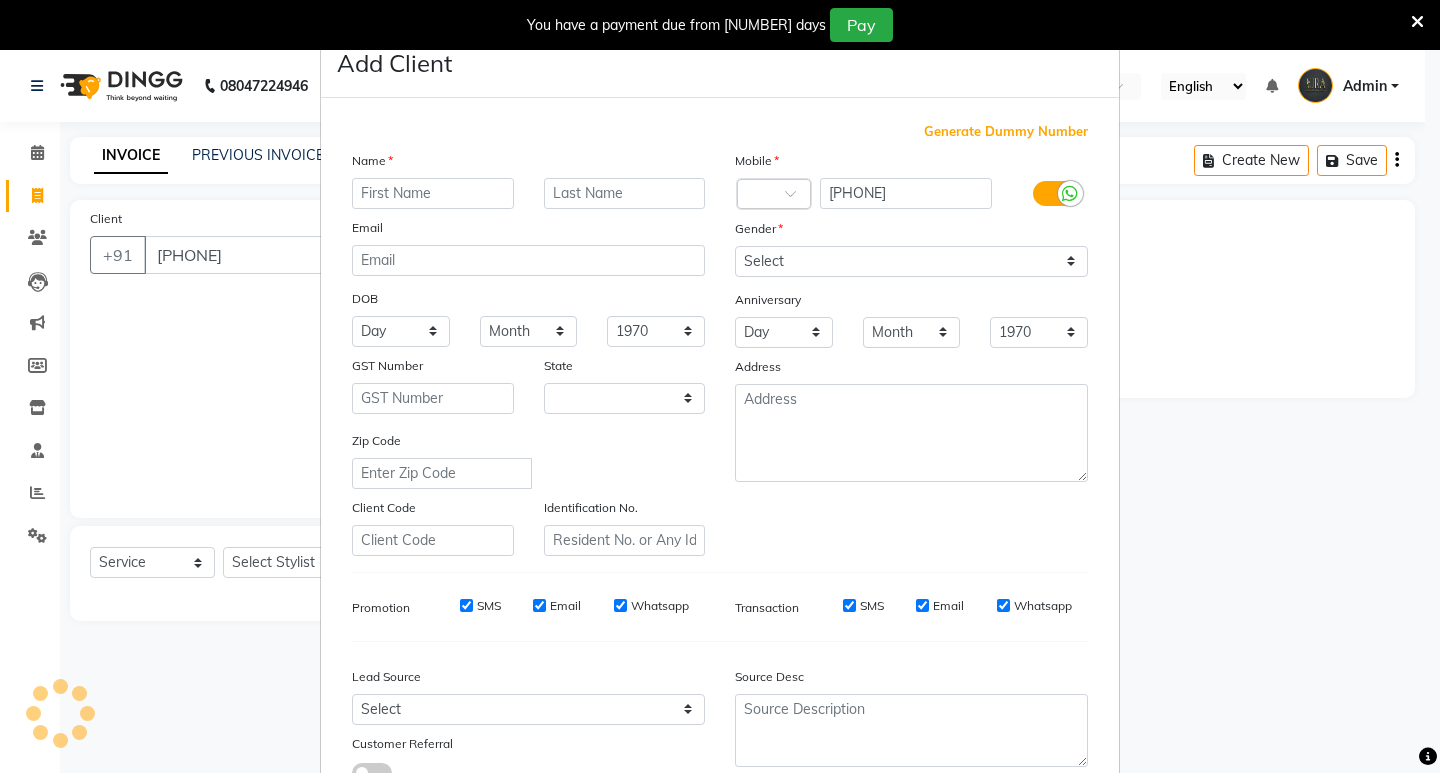 select on "4" 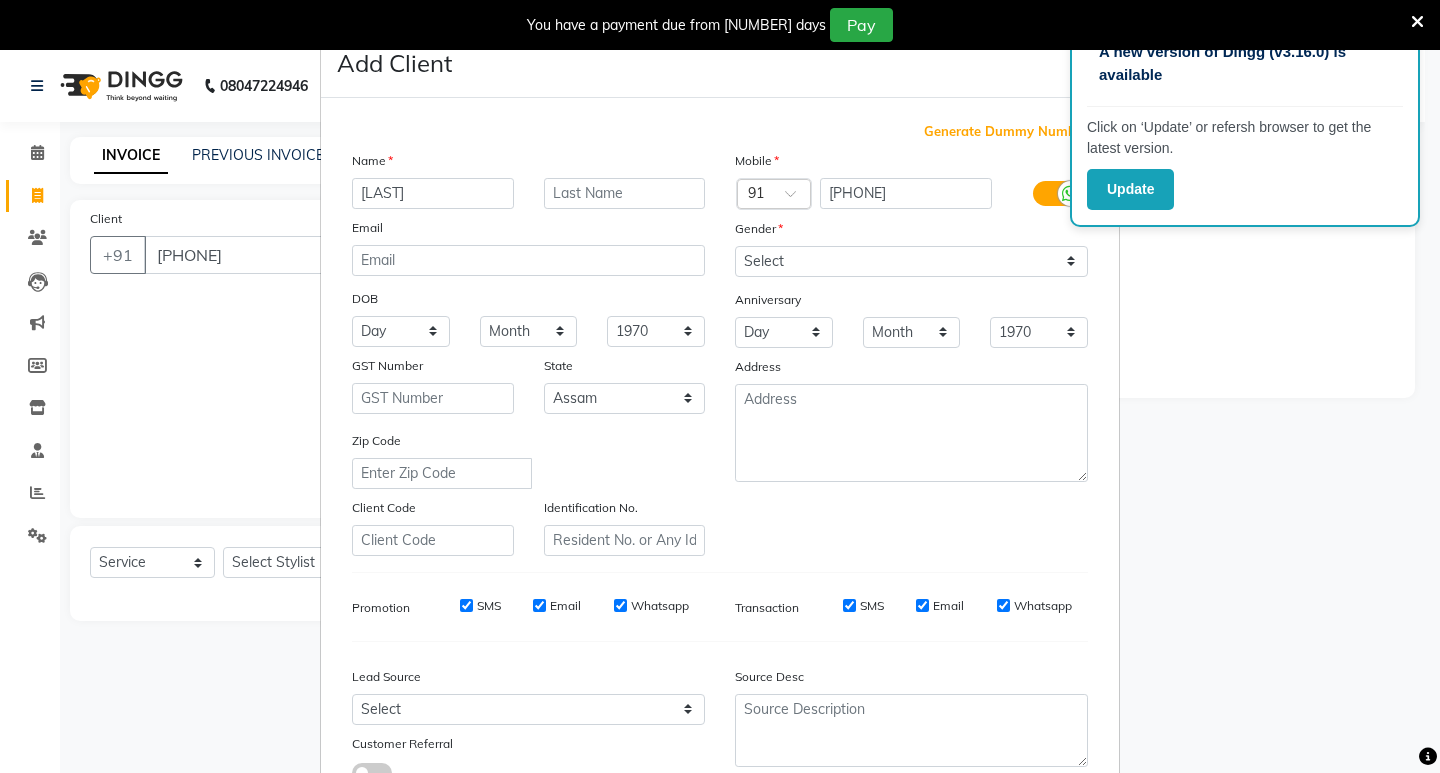 type on "[LAST]" 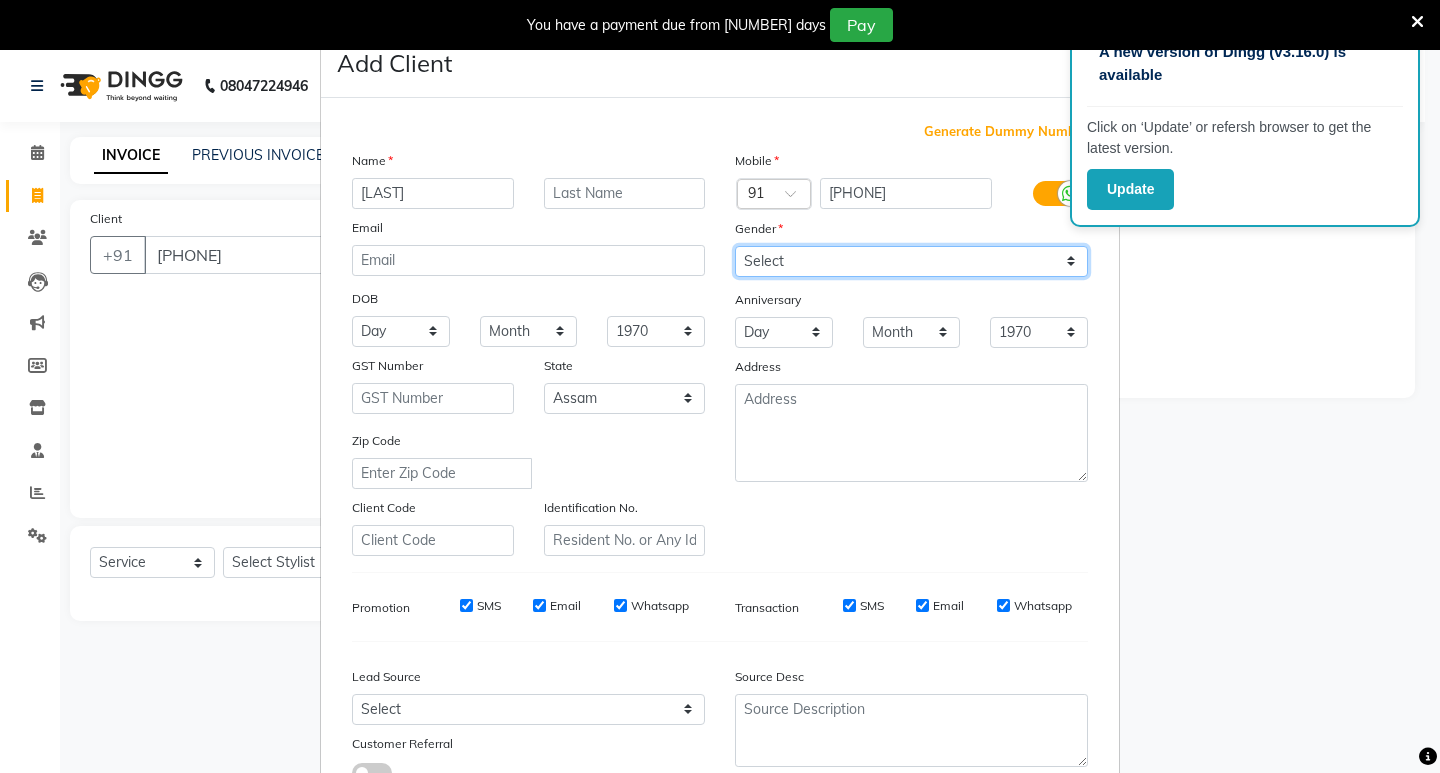 click on "Select Male Female Other Prefer Not To Say" at bounding box center [911, 261] 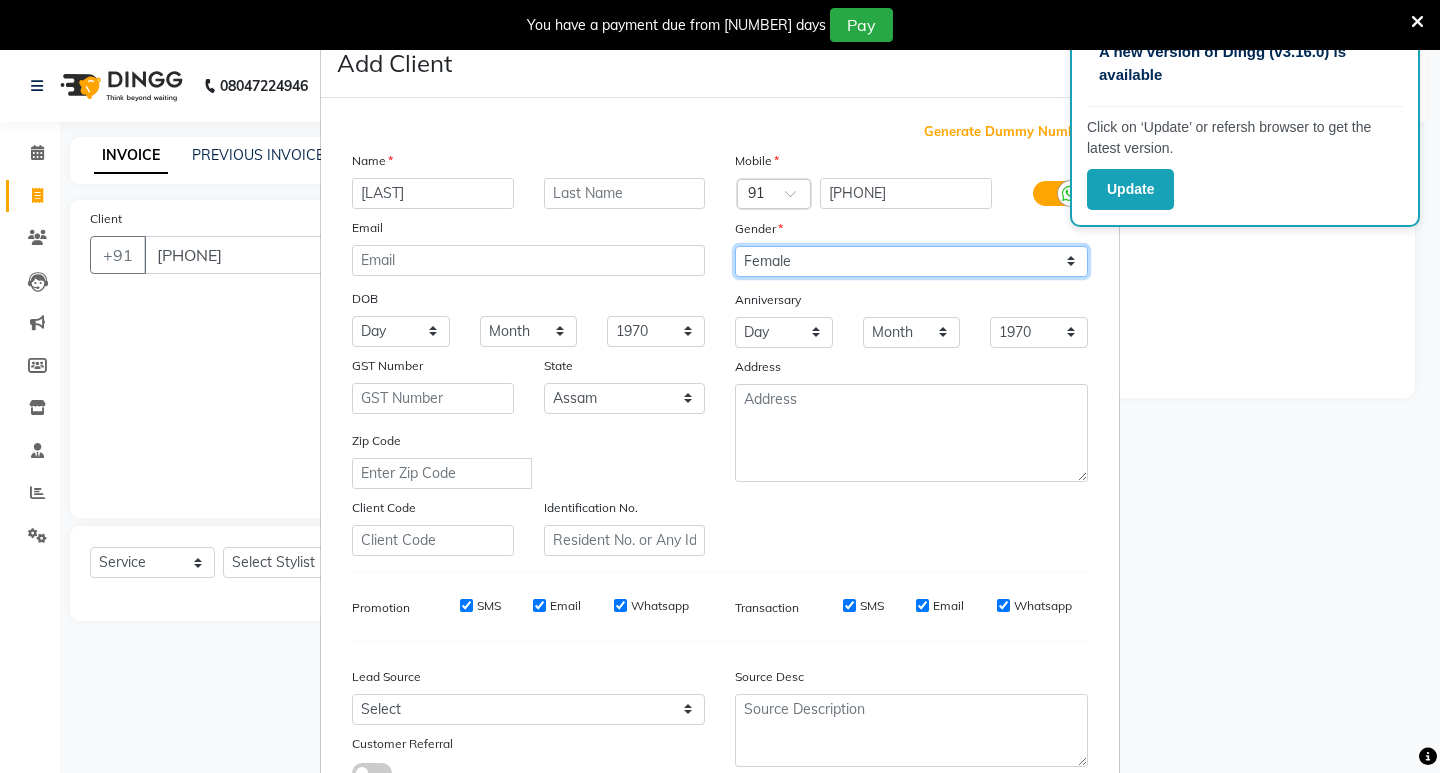 click on "Select Male Female Other Prefer Not To Say" at bounding box center (911, 261) 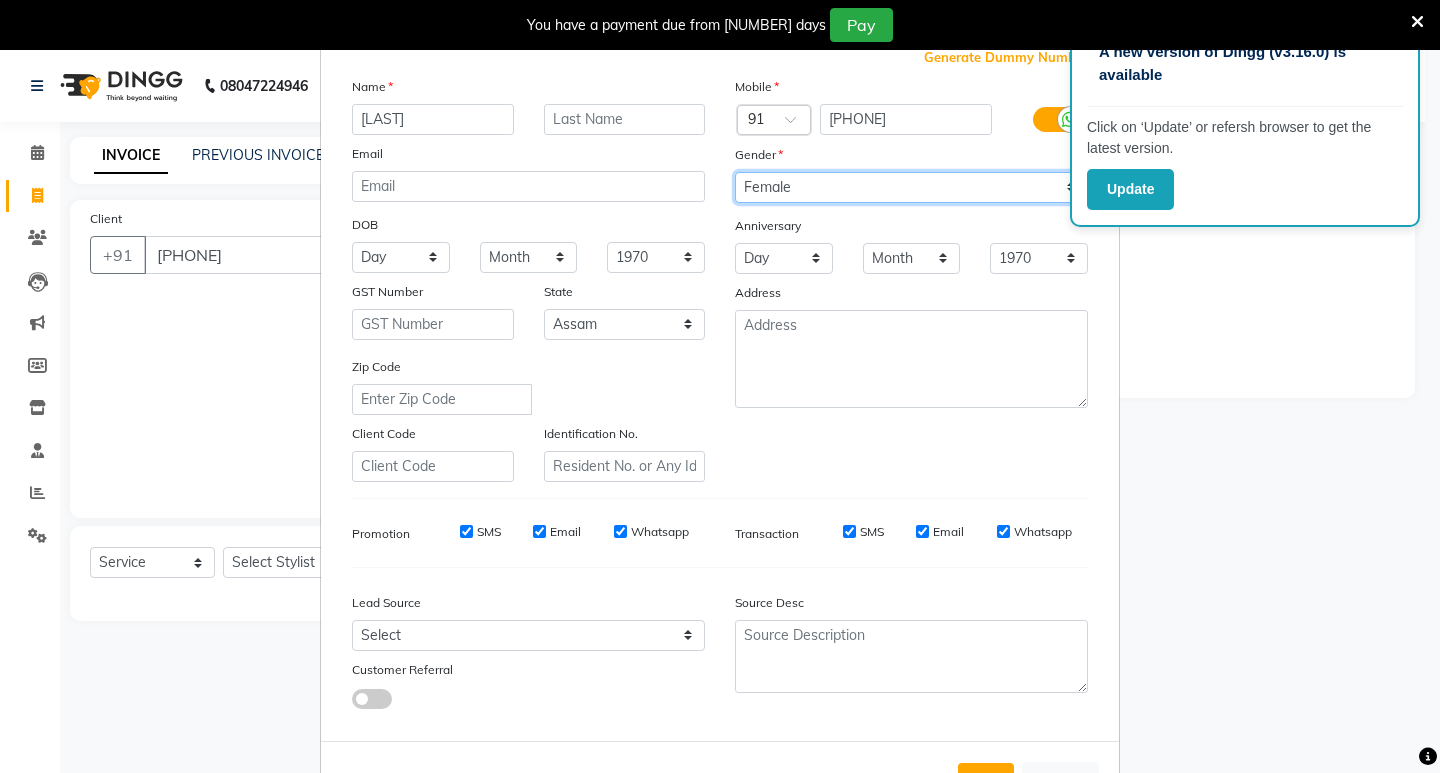 scroll, scrollTop: 150, scrollLeft: 0, axis: vertical 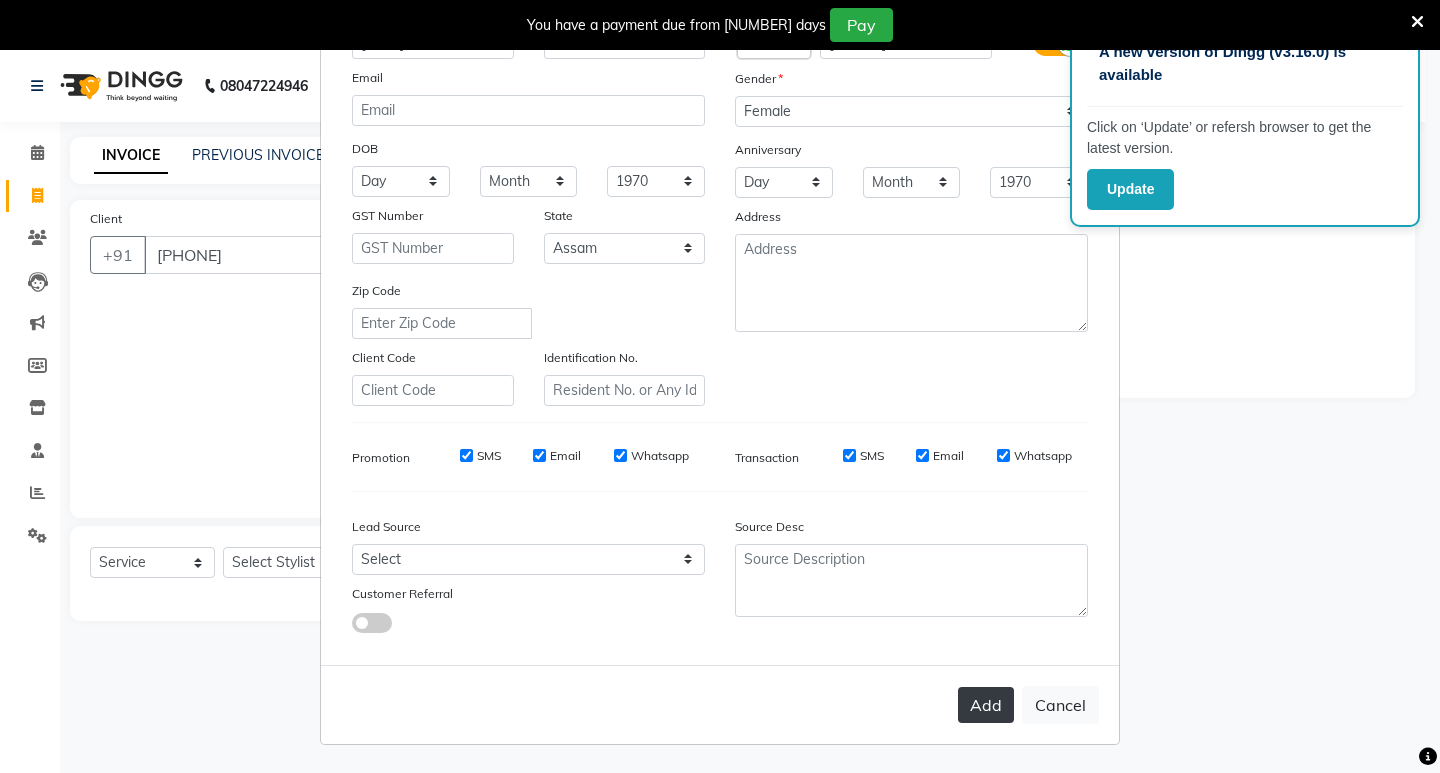 click on "Add" at bounding box center (986, 705) 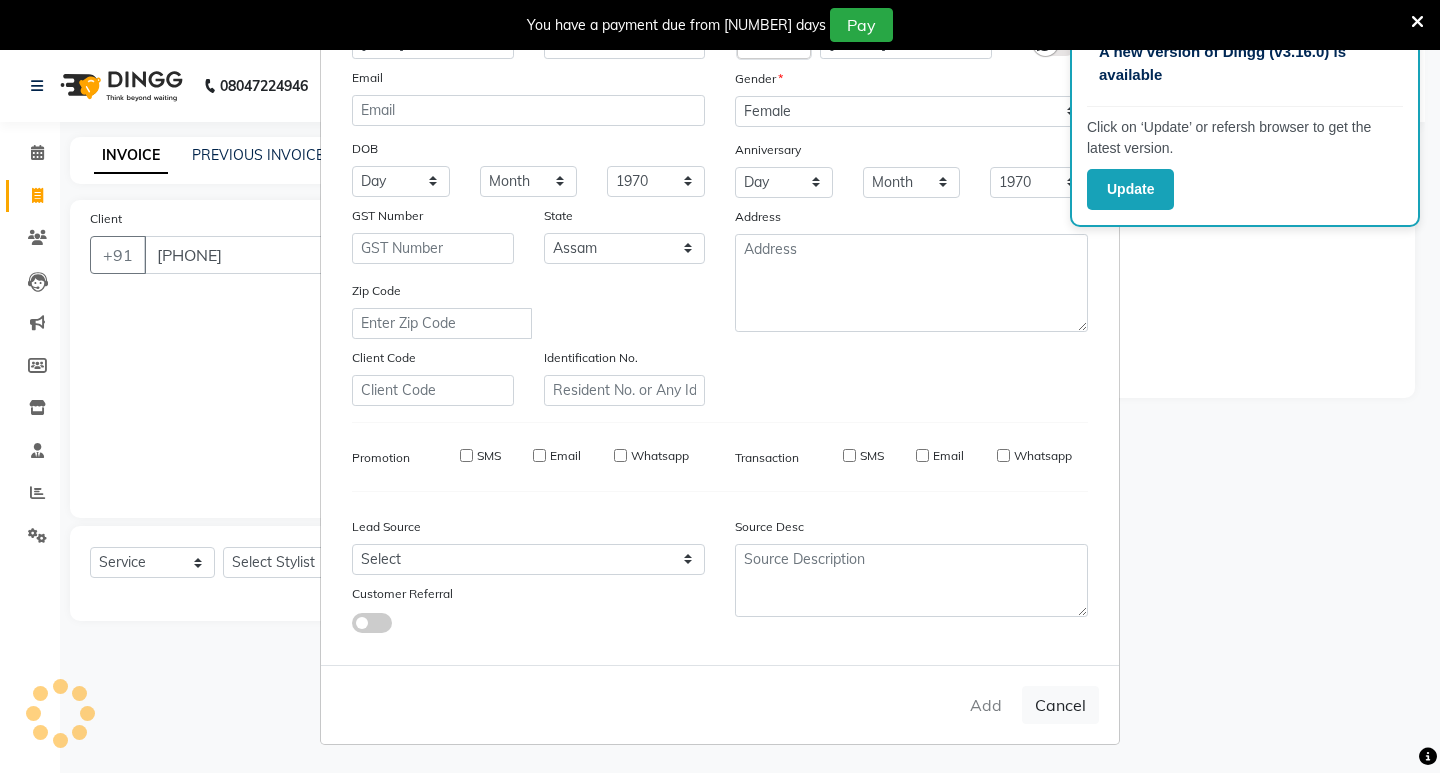 type 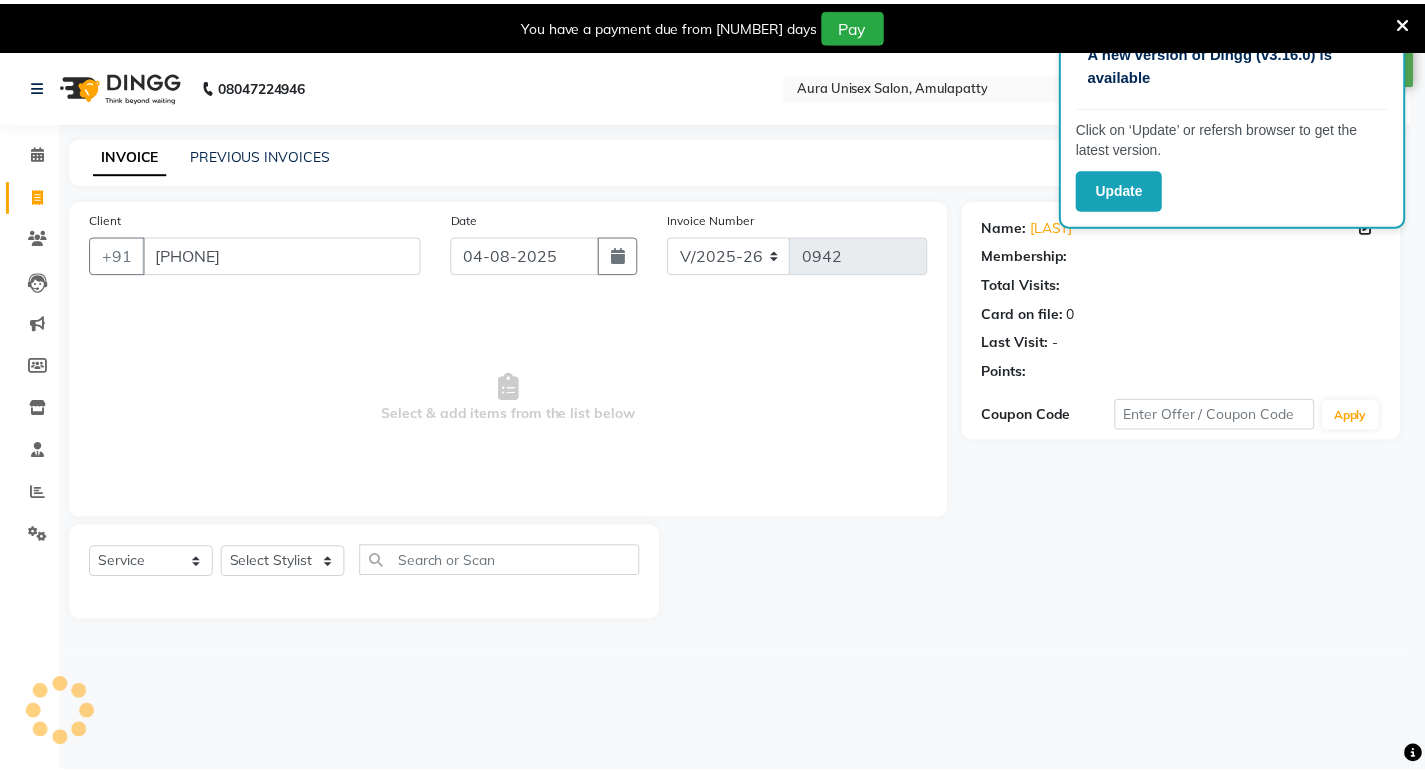 scroll, scrollTop: 0, scrollLeft: 0, axis: both 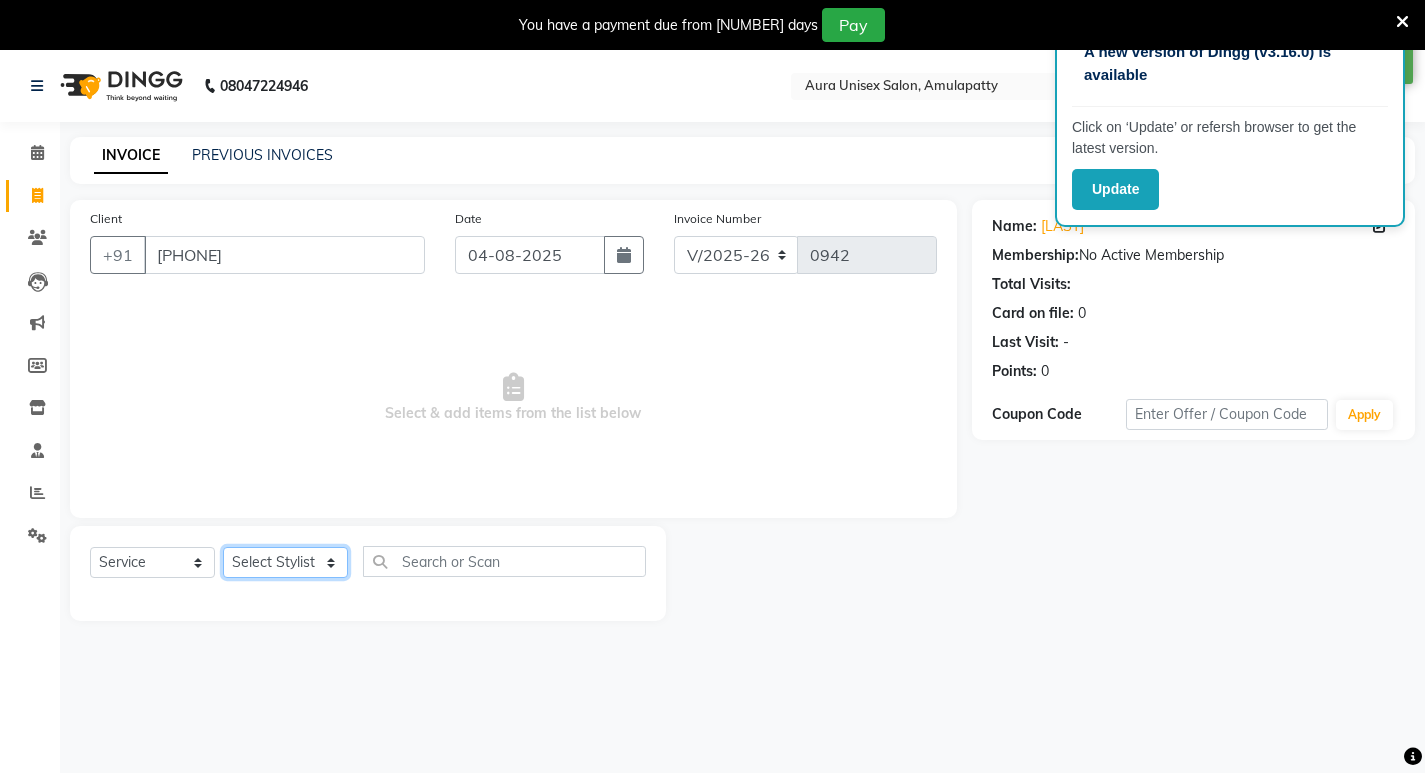 click on "Select Stylist AFJAL afreen BILAL RISHI" 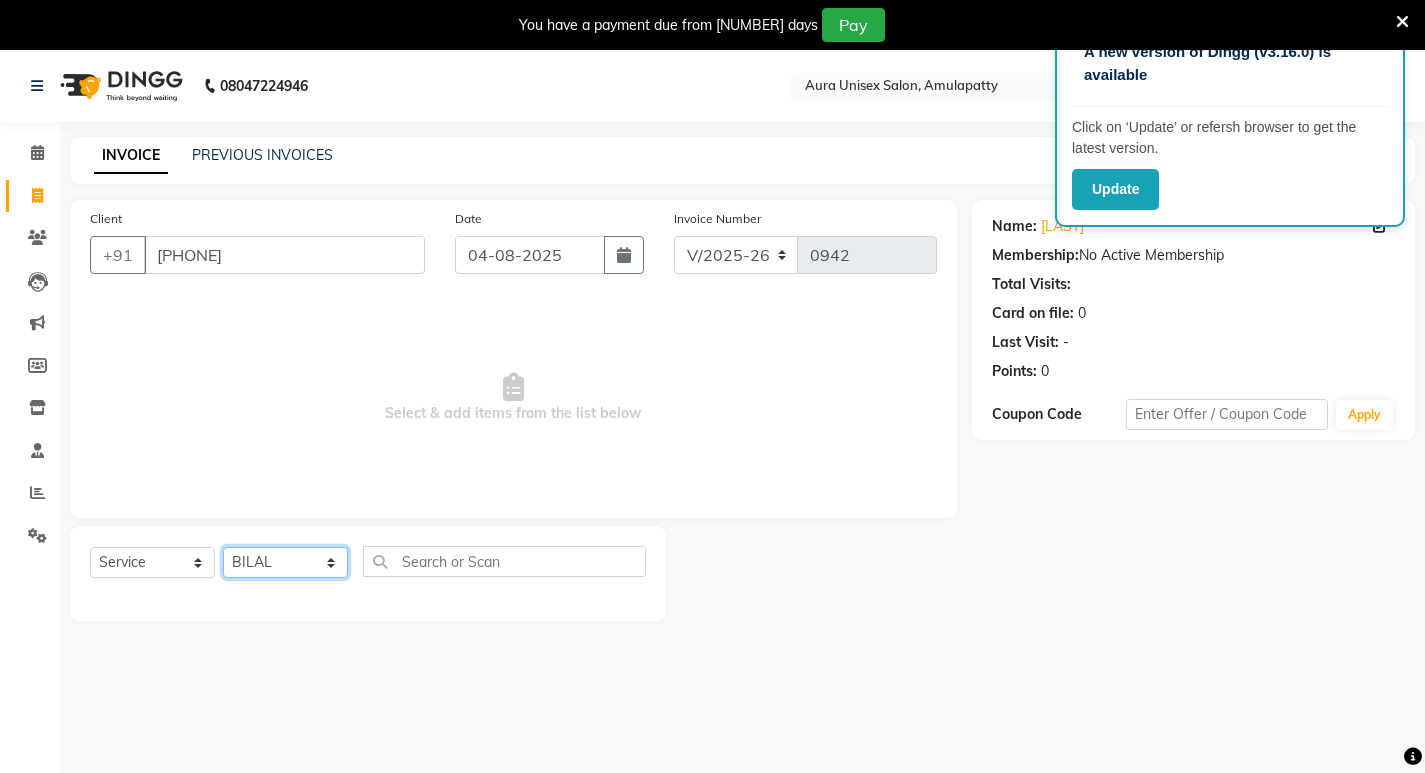 click on "Select Stylist AFJAL afreen BILAL RISHI" 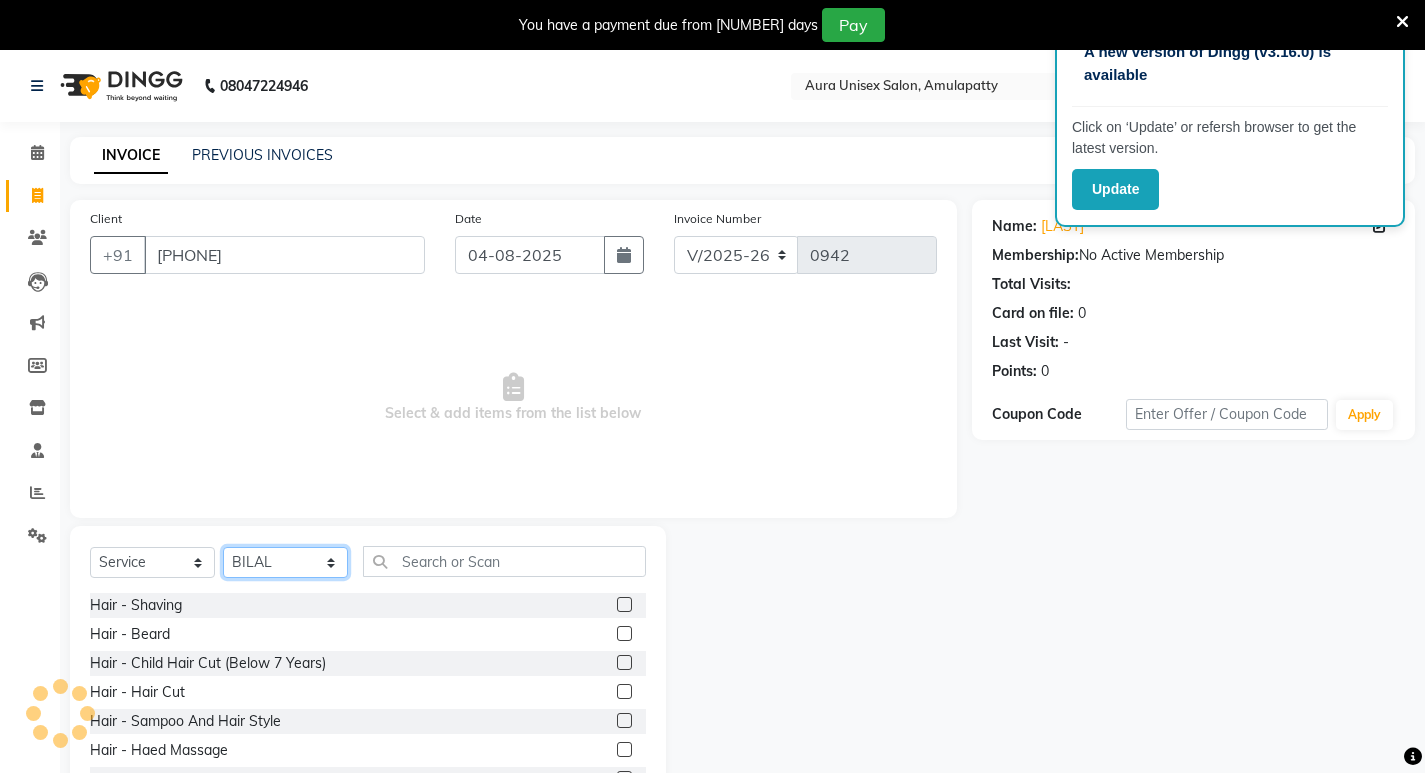 click on "Select Stylist AFJAL afreen BILAL RISHI" 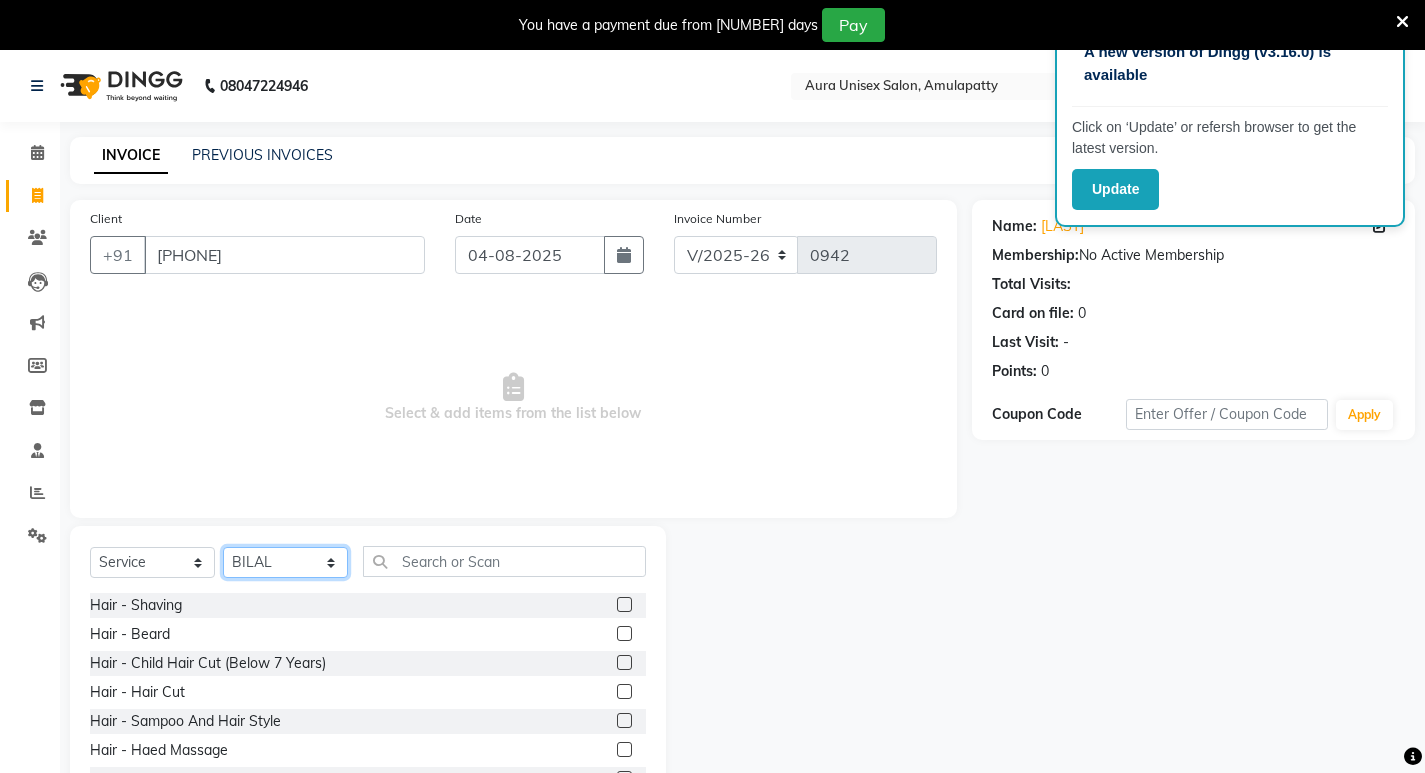 select on "71789" 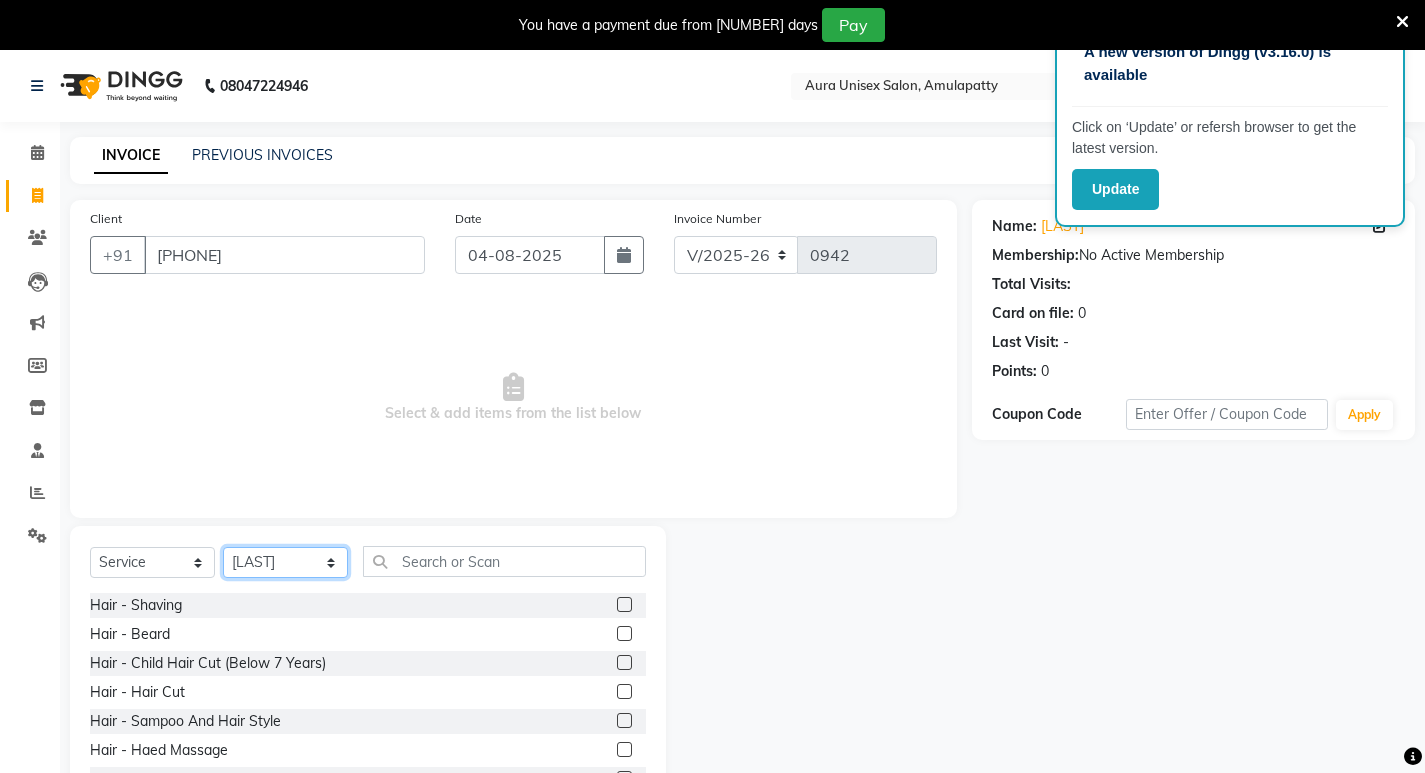 click on "Select Stylist AFJAL afreen BILAL RISHI" 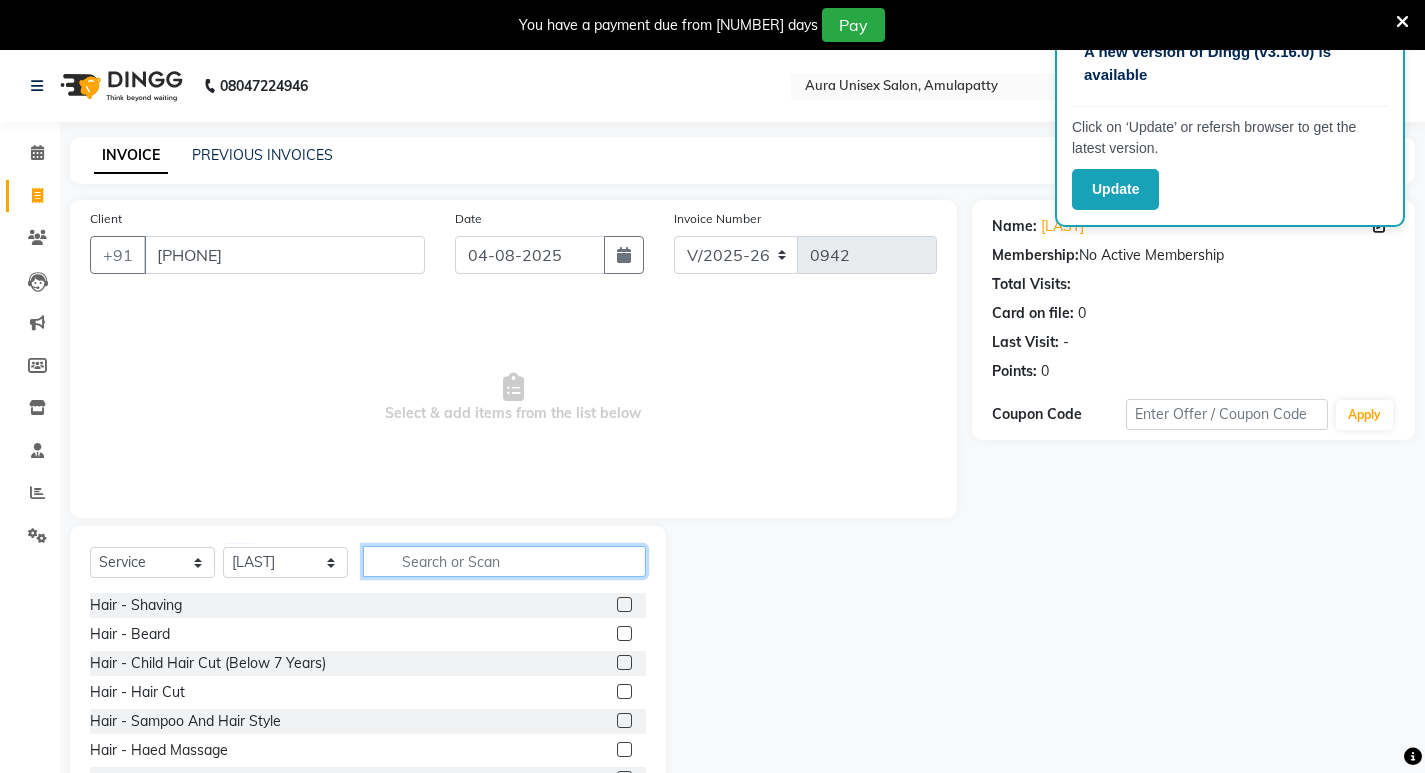click 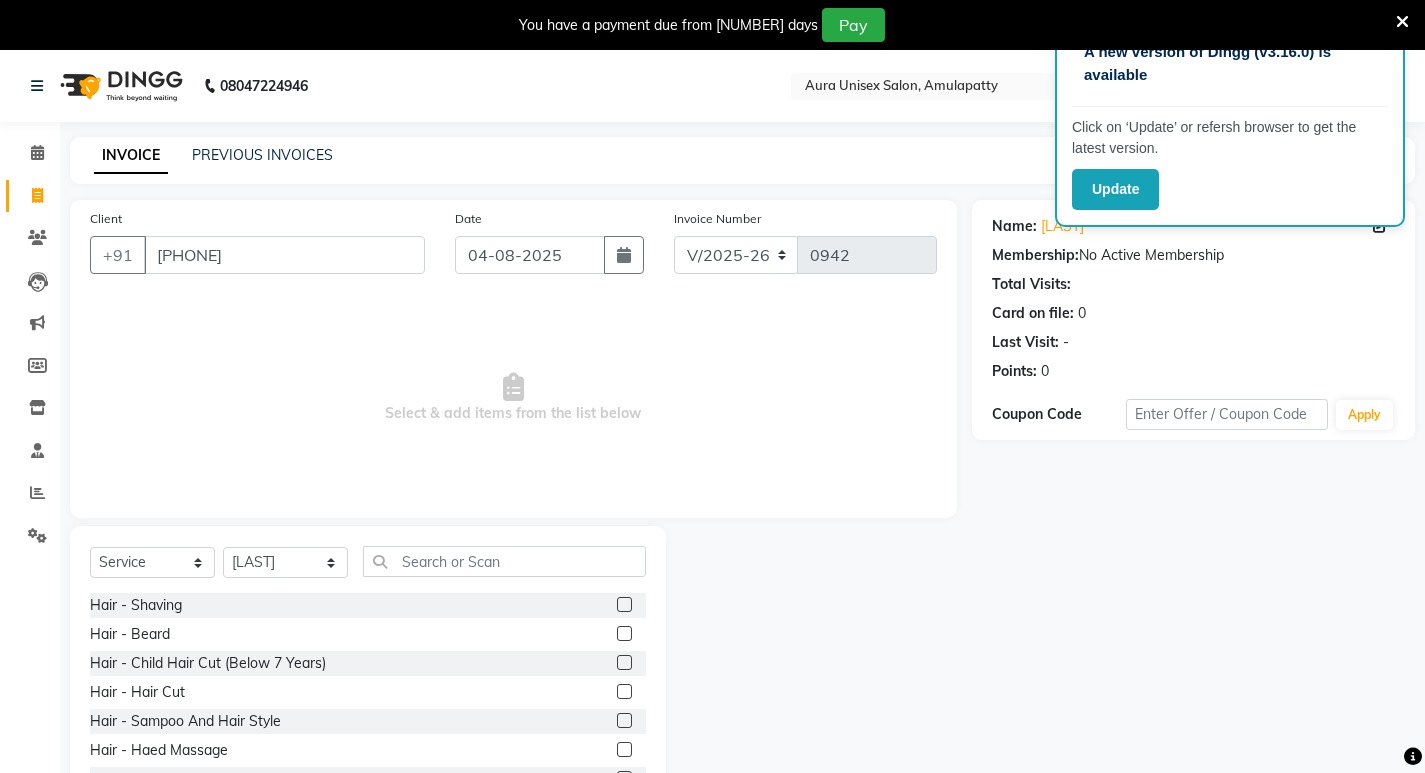 click 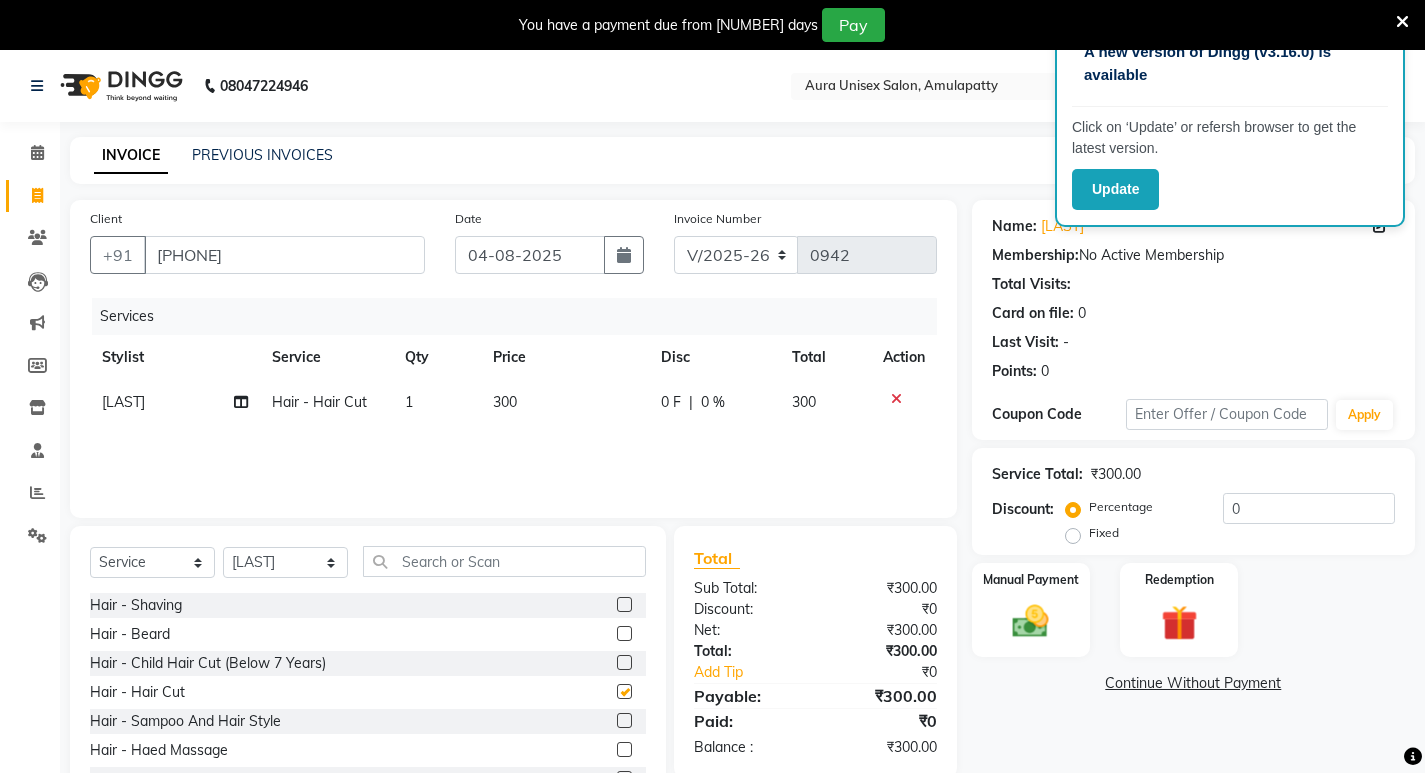 checkbox on "false" 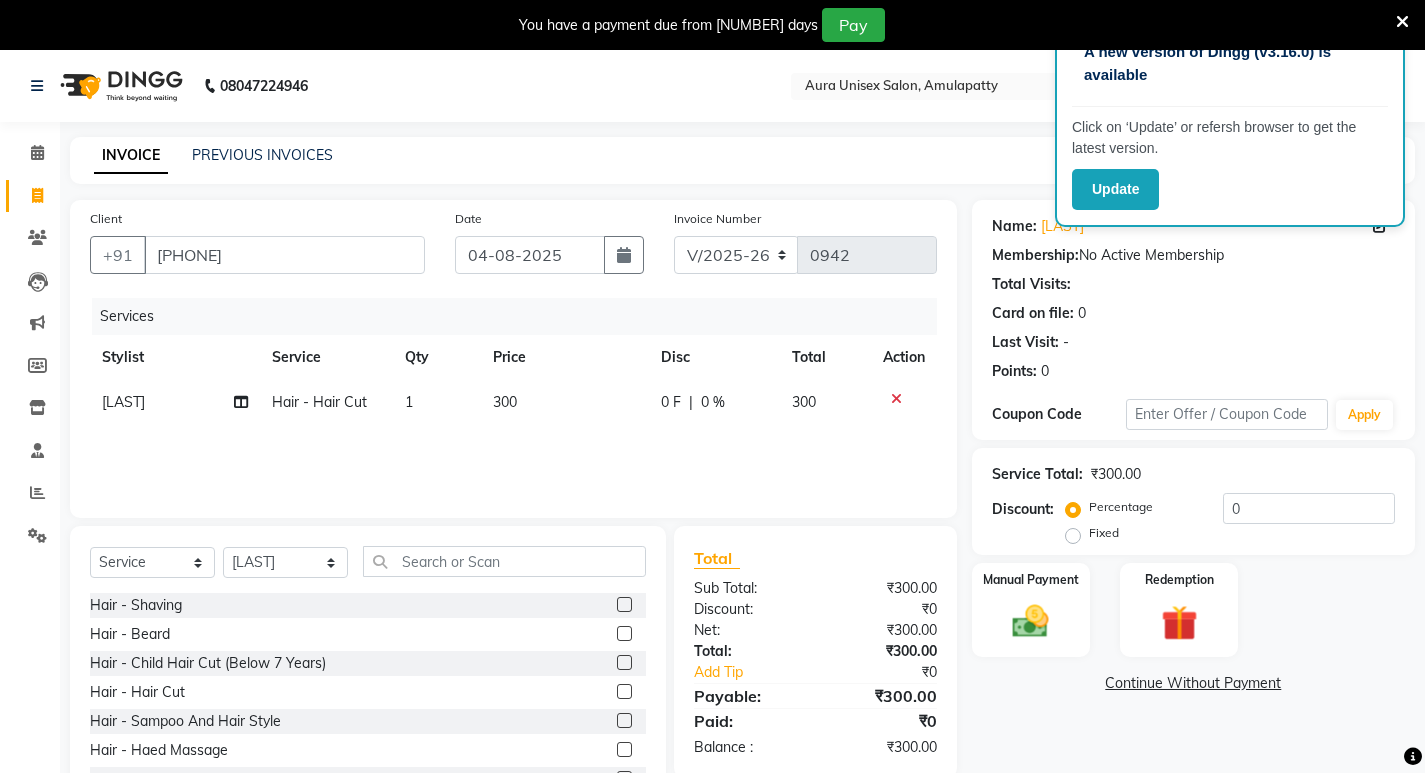 click 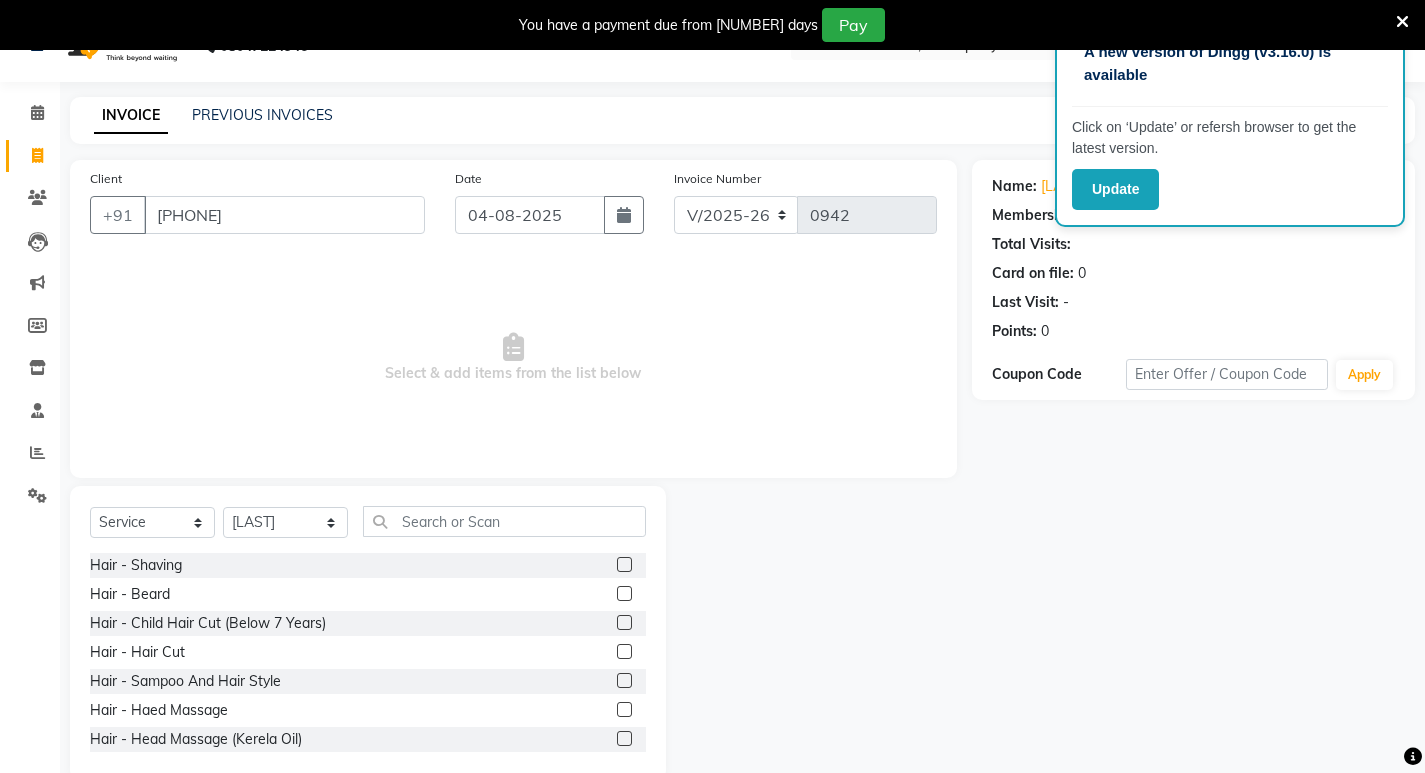 scroll, scrollTop: 78, scrollLeft: 0, axis: vertical 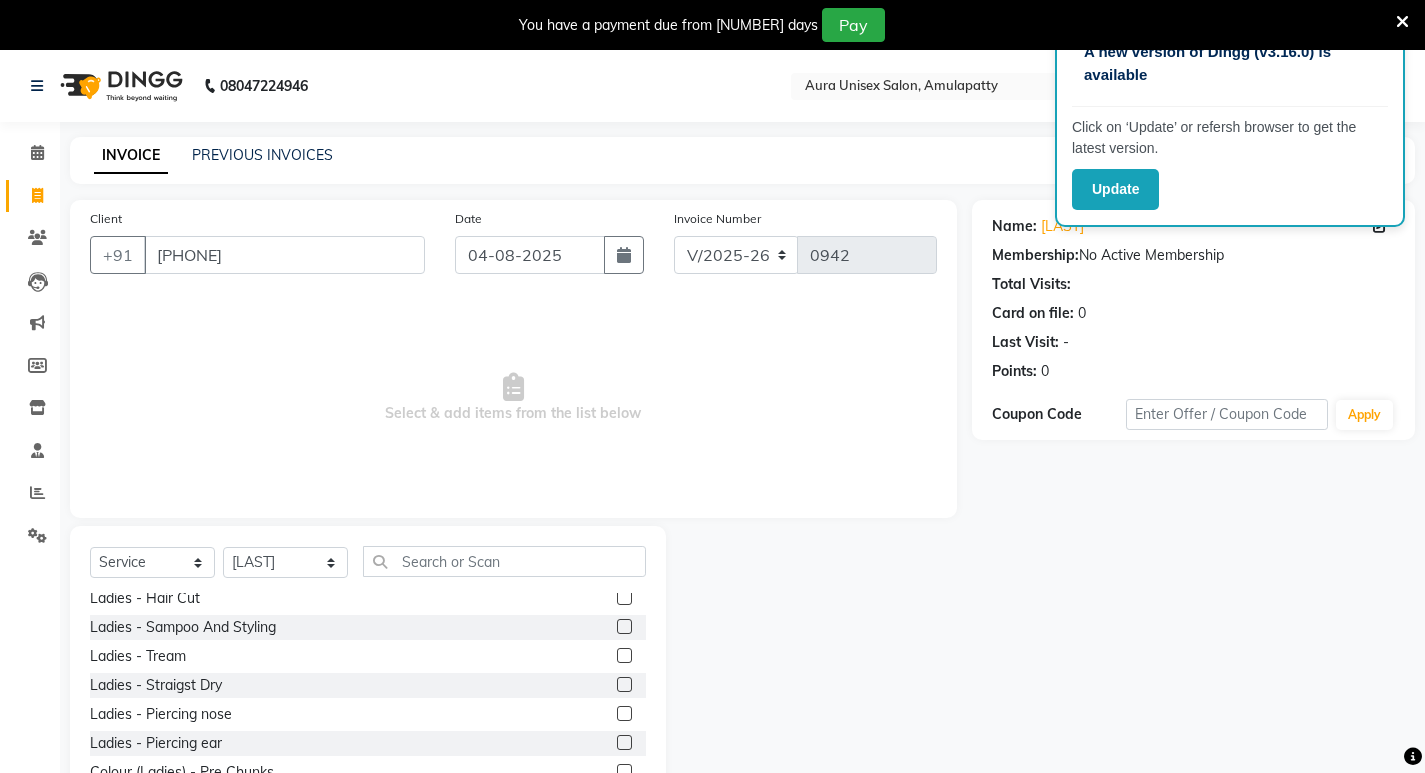 click 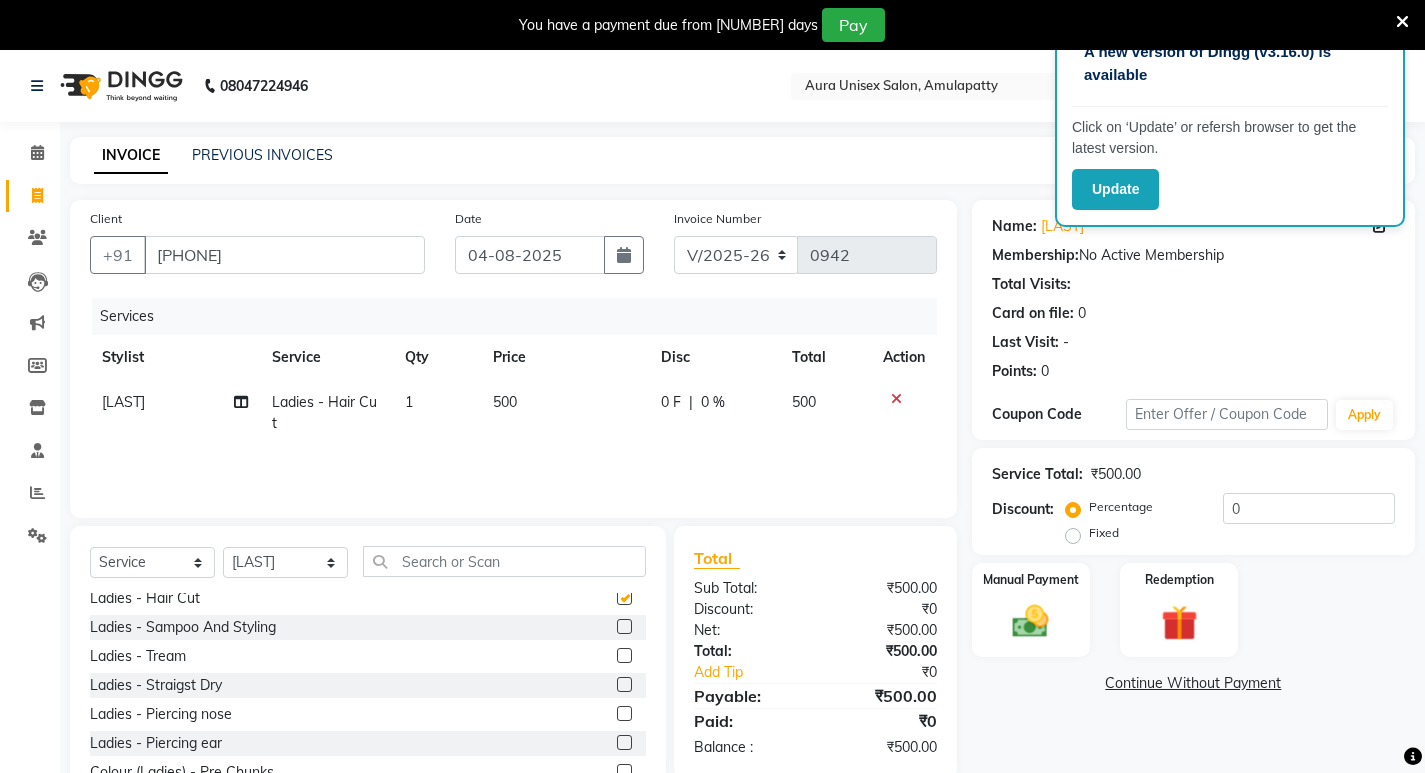 checkbox on "false" 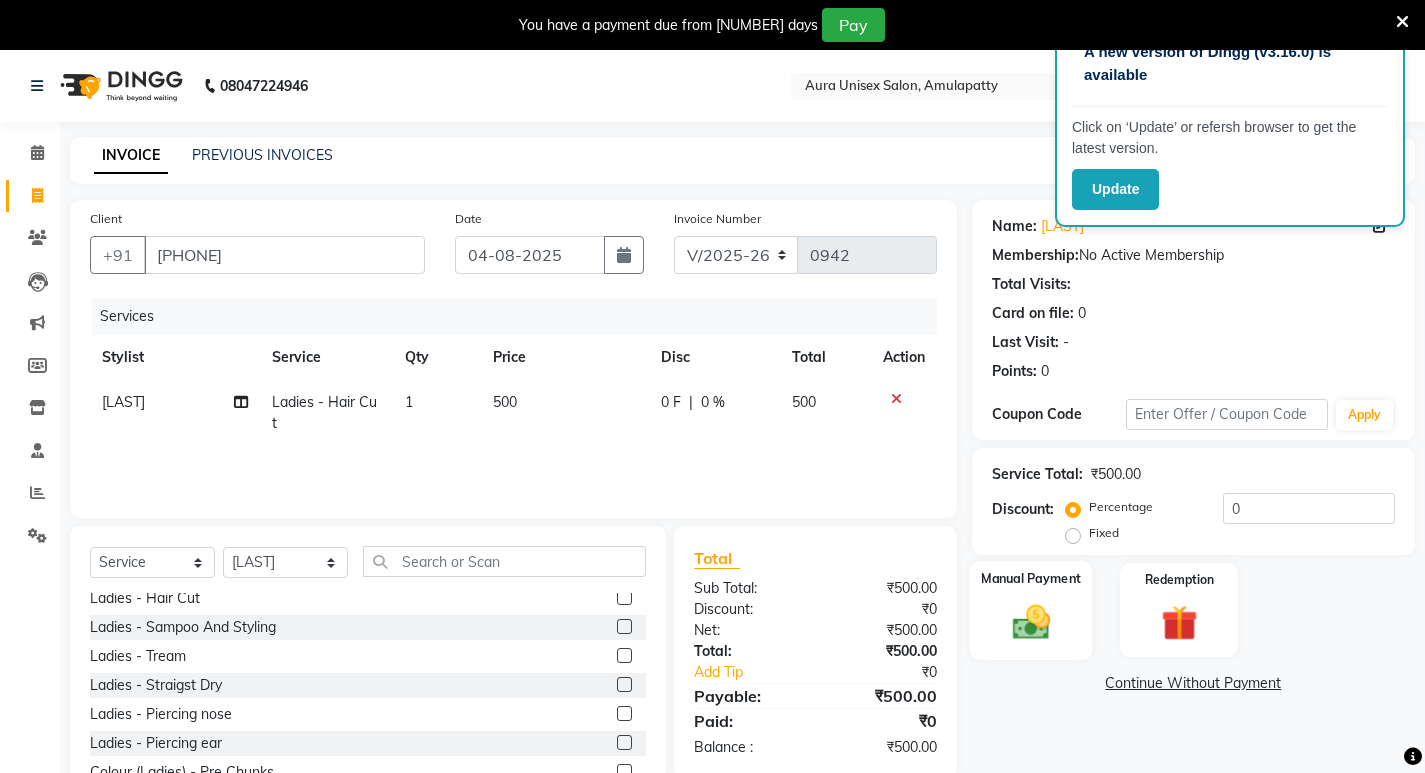drag, startPoint x: 965, startPoint y: 596, endPoint x: 980, endPoint y: 601, distance: 15.811388 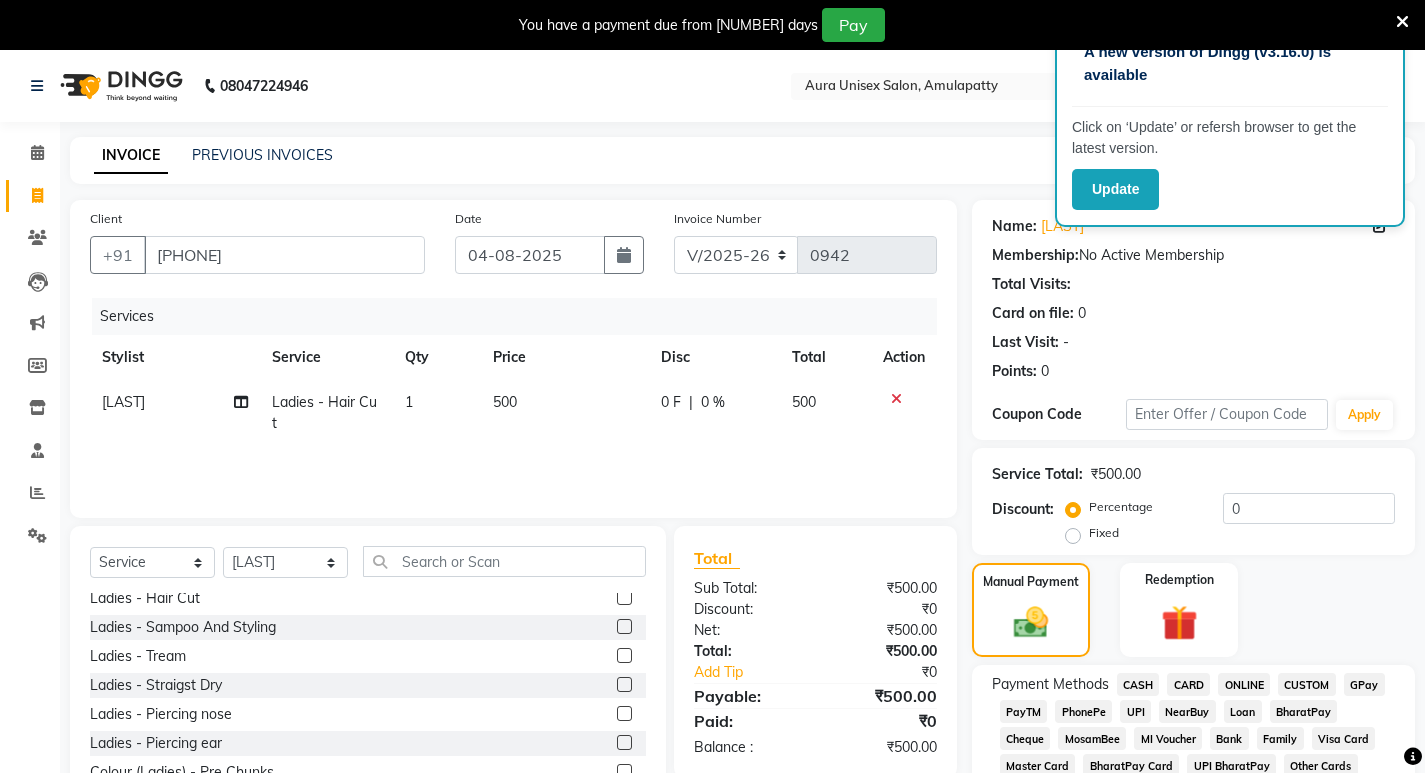 click on "CASH" 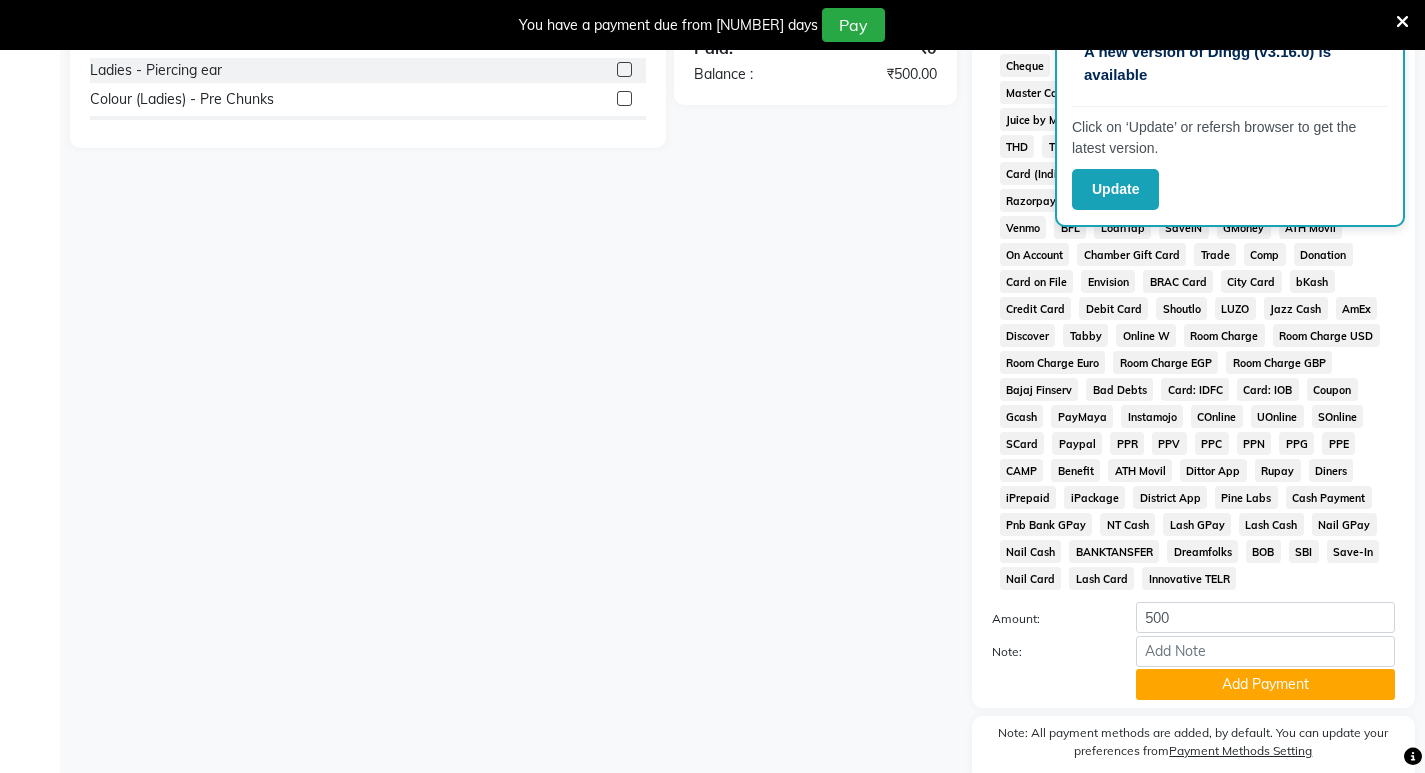 scroll, scrollTop: 755, scrollLeft: 0, axis: vertical 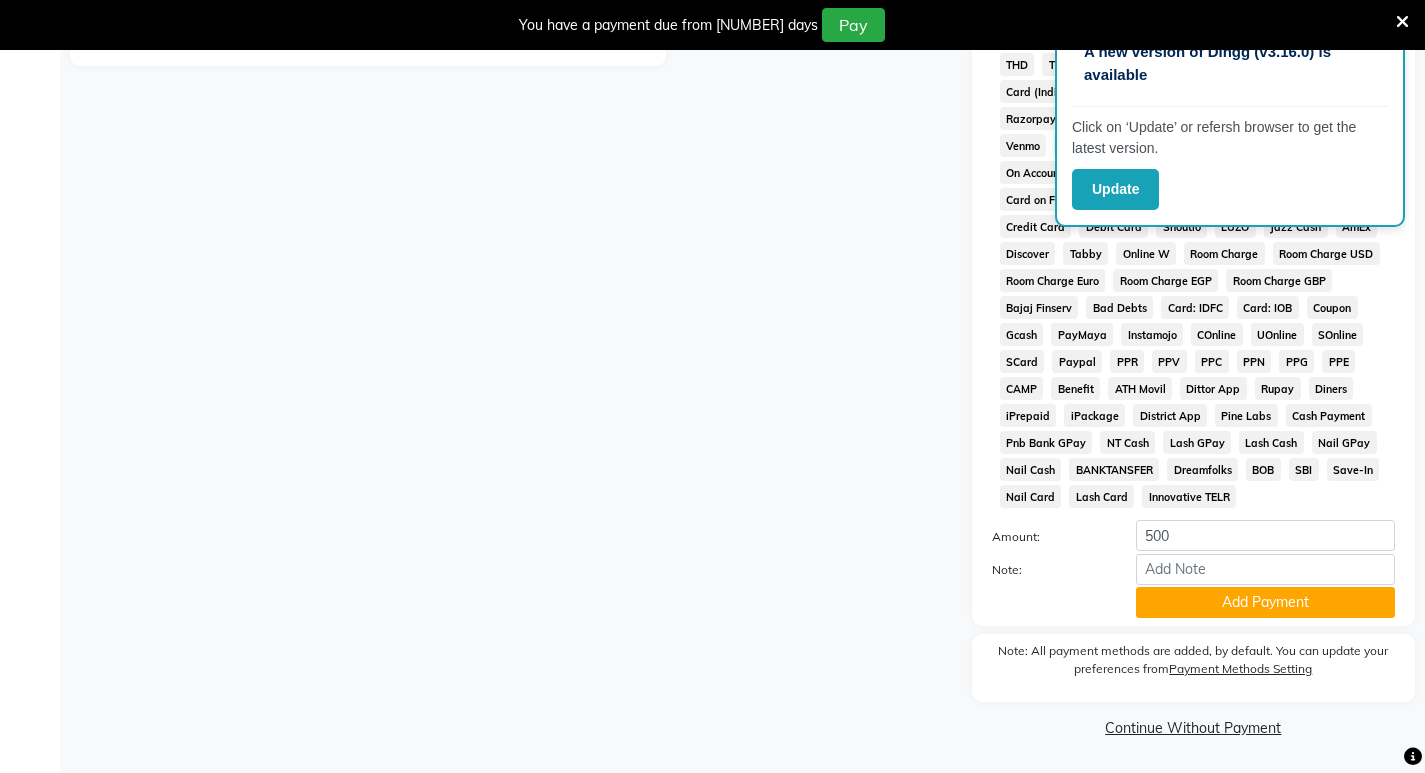 click on "Add Payment" 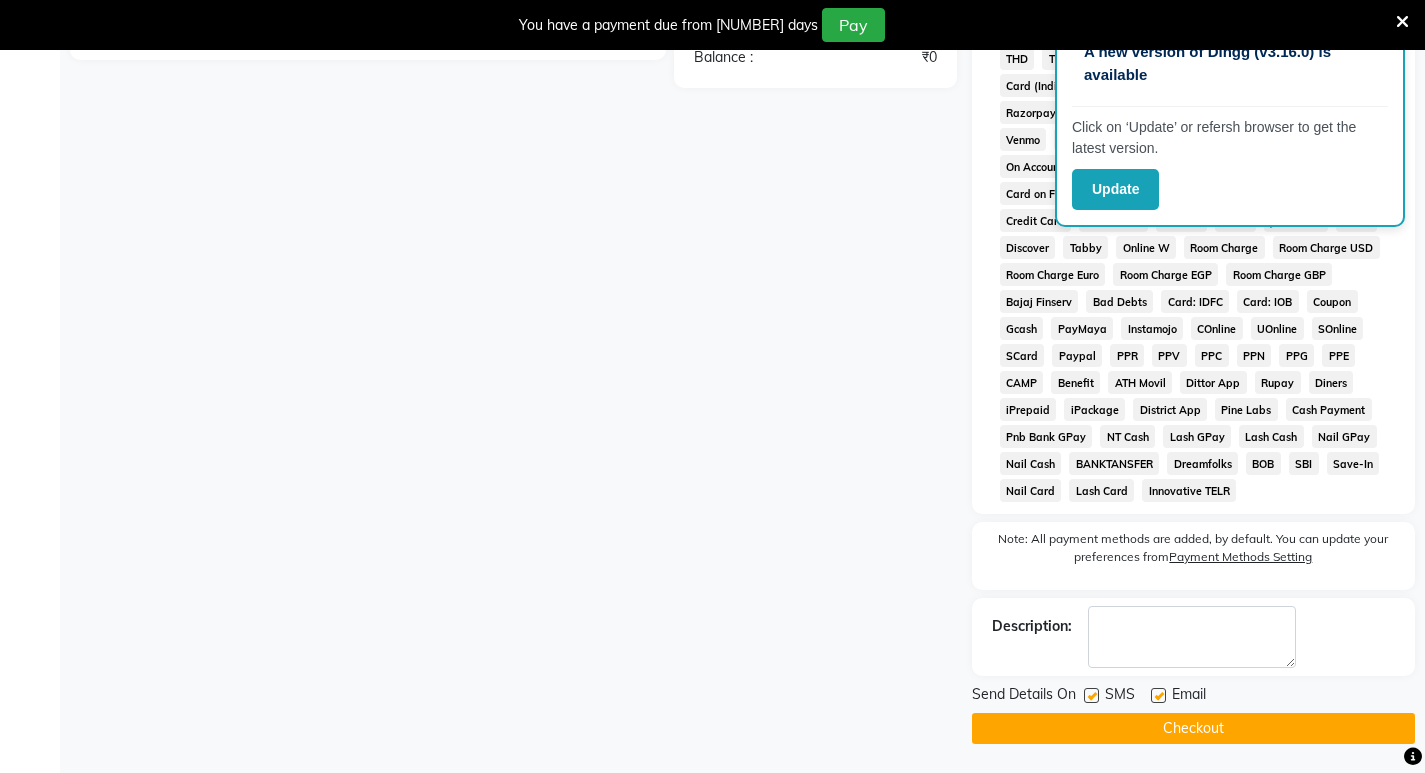 scroll, scrollTop: 762, scrollLeft: 0, axis: vertical 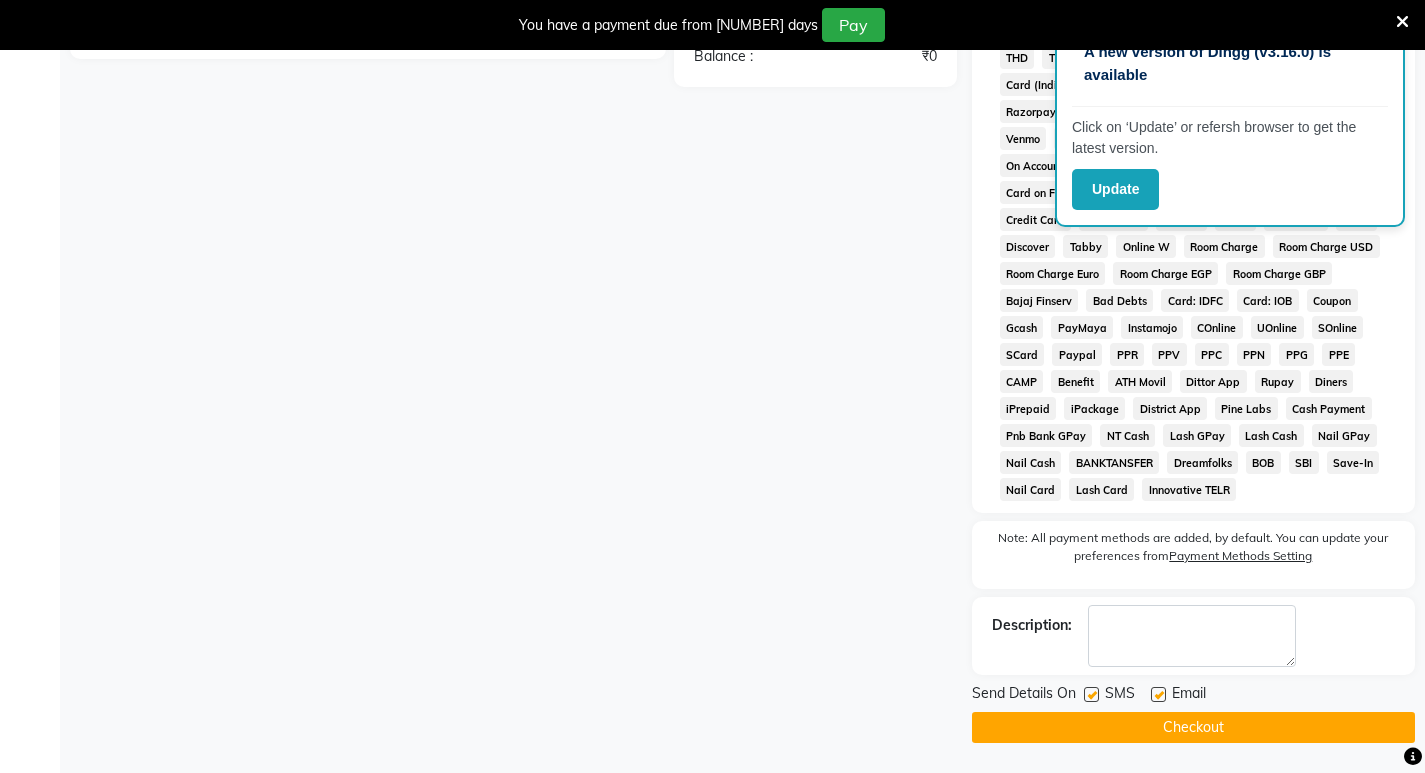 click on "Checkout" 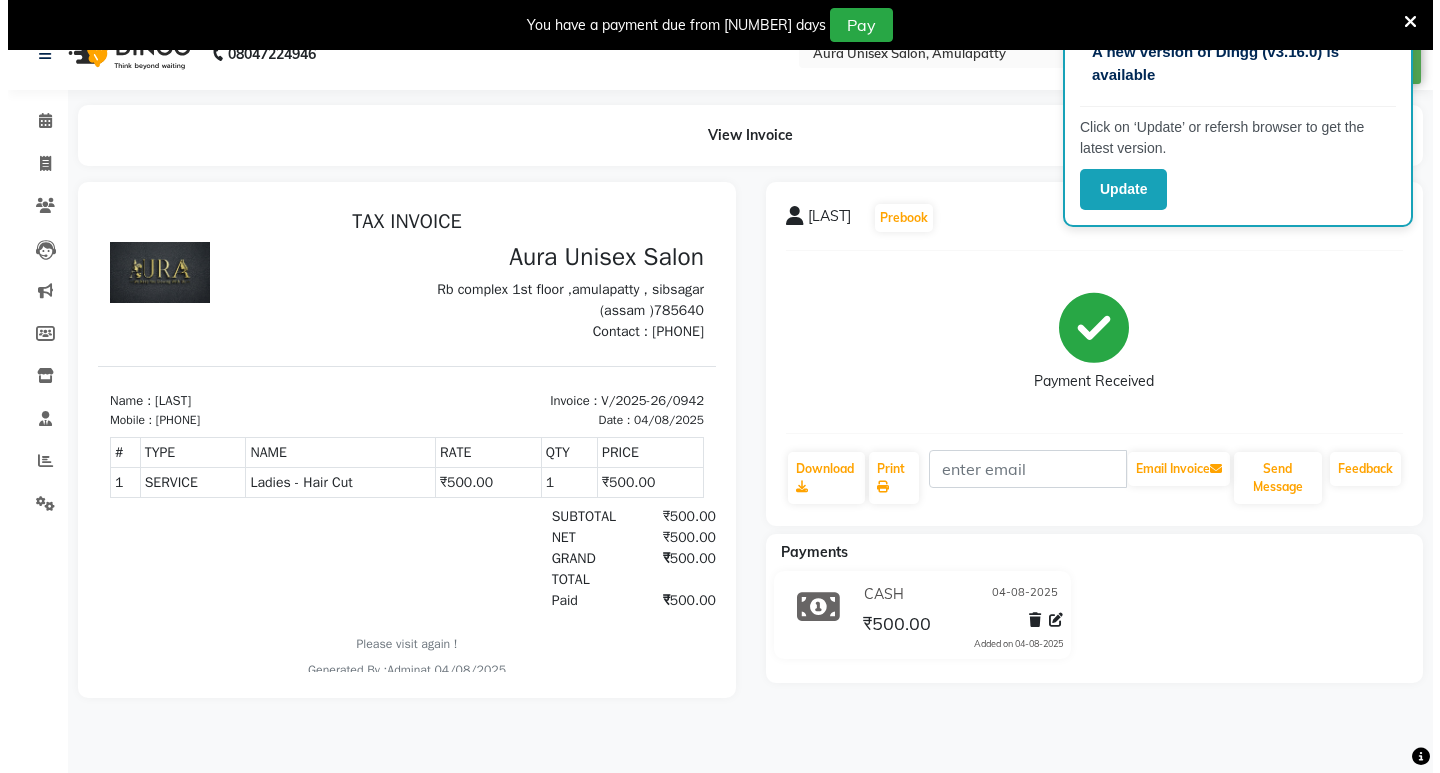 scroll, scrollTop: 0, scrollLeft: 0, axis: both 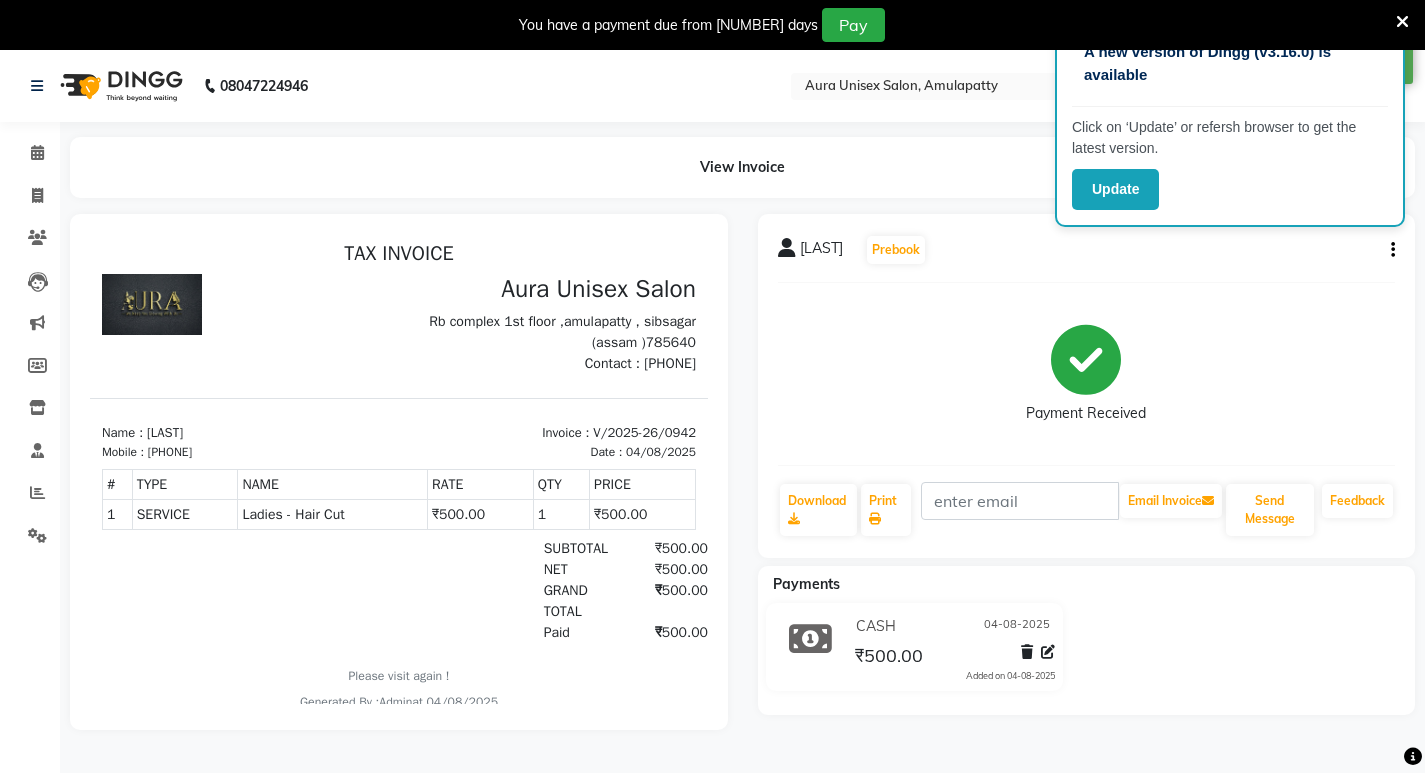 click at bounding box center [1402, 22] 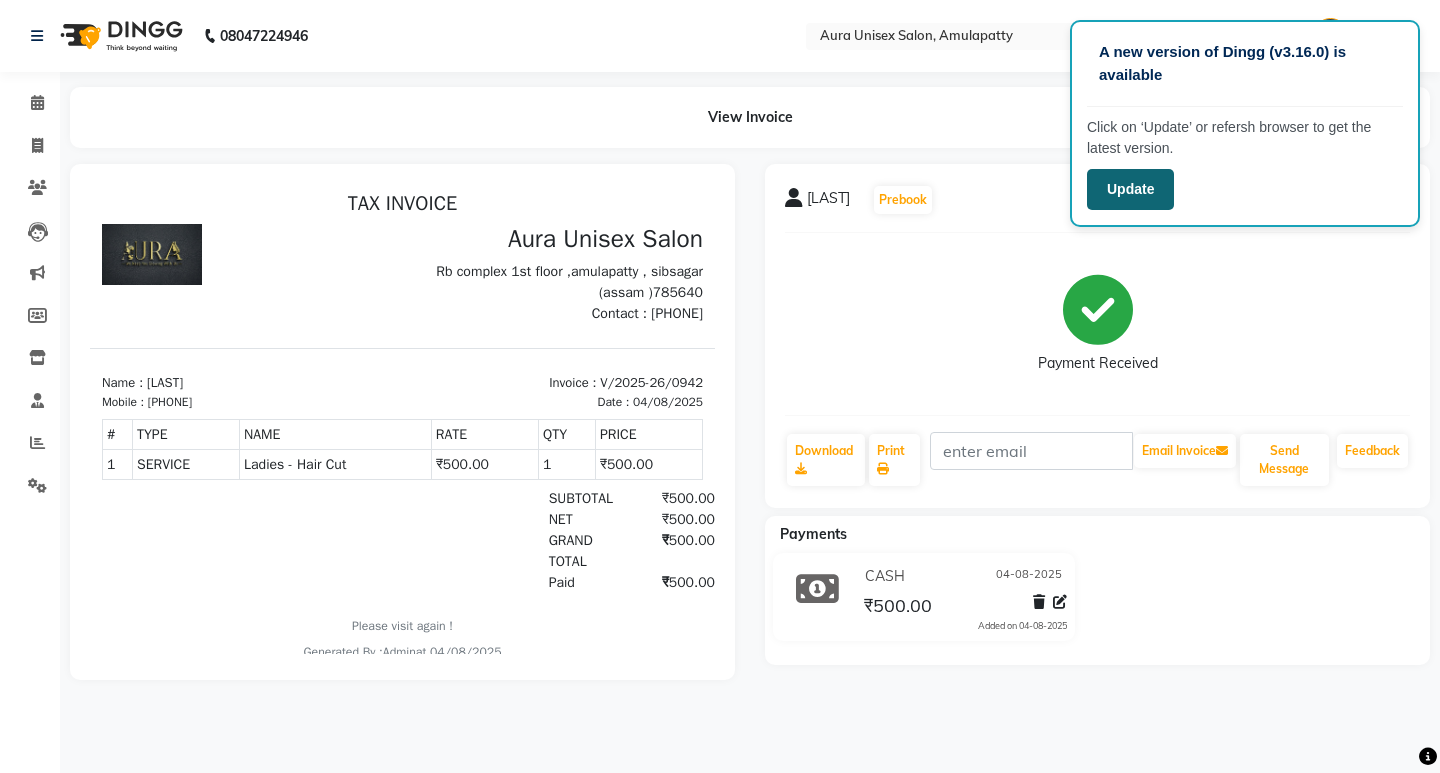 click on "Update" 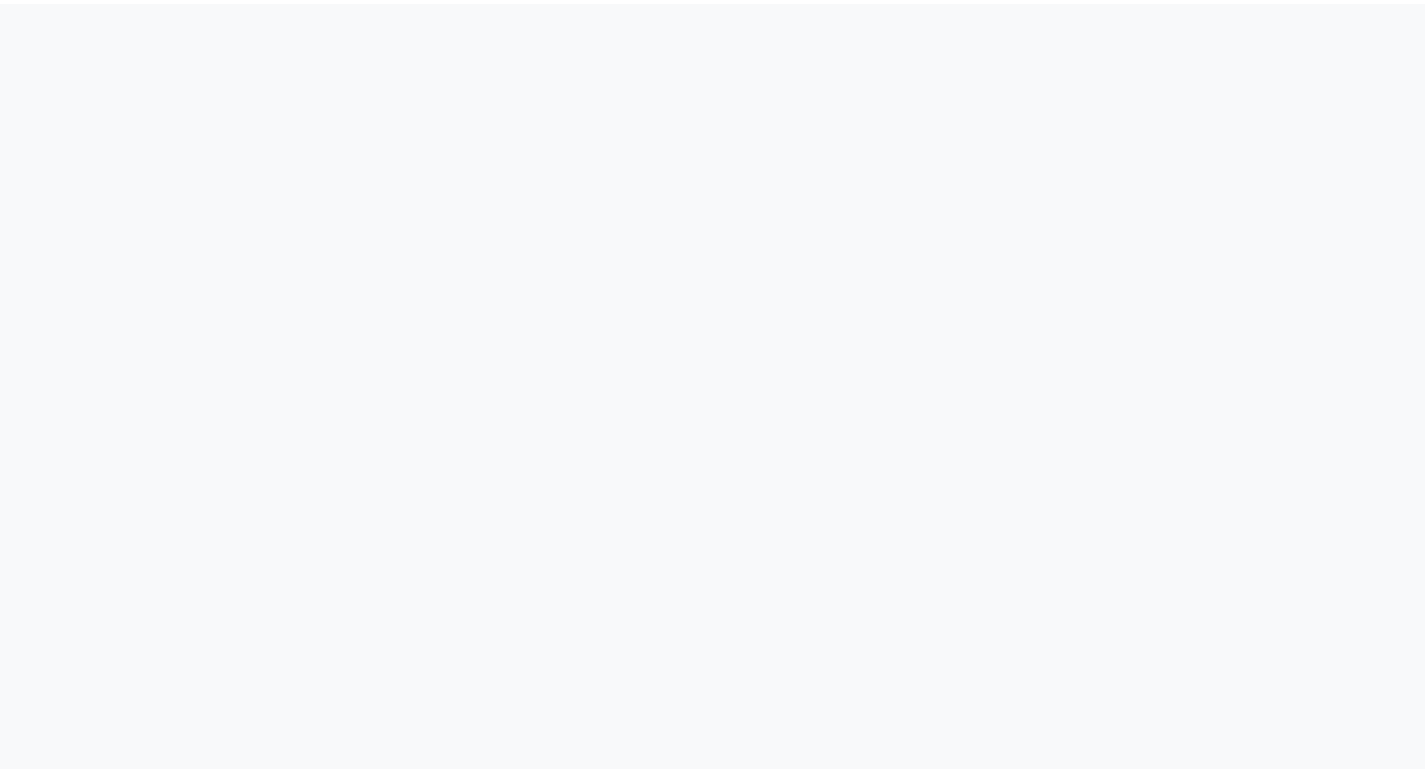 scroll, scrollTop: 0, scrollLeft: 0, axis: both 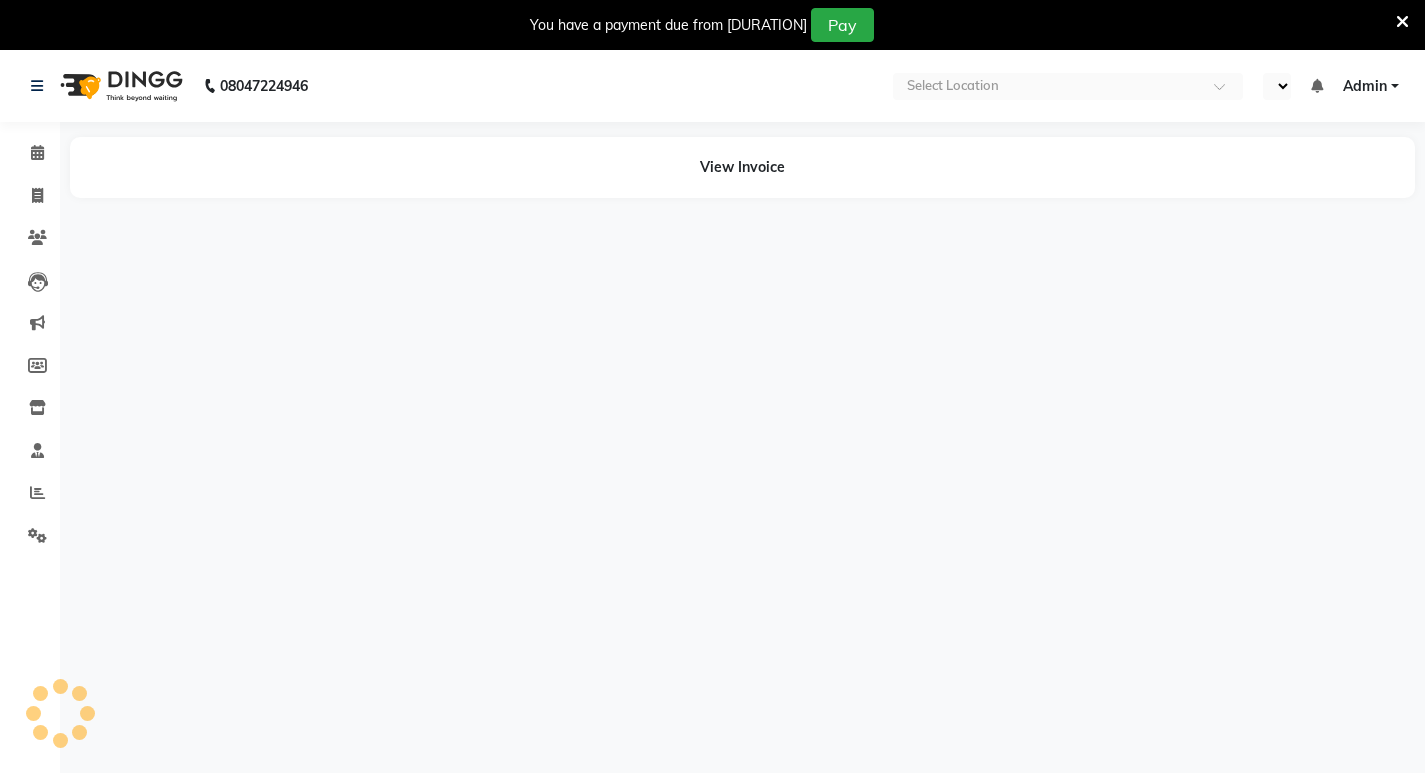 select on "en" 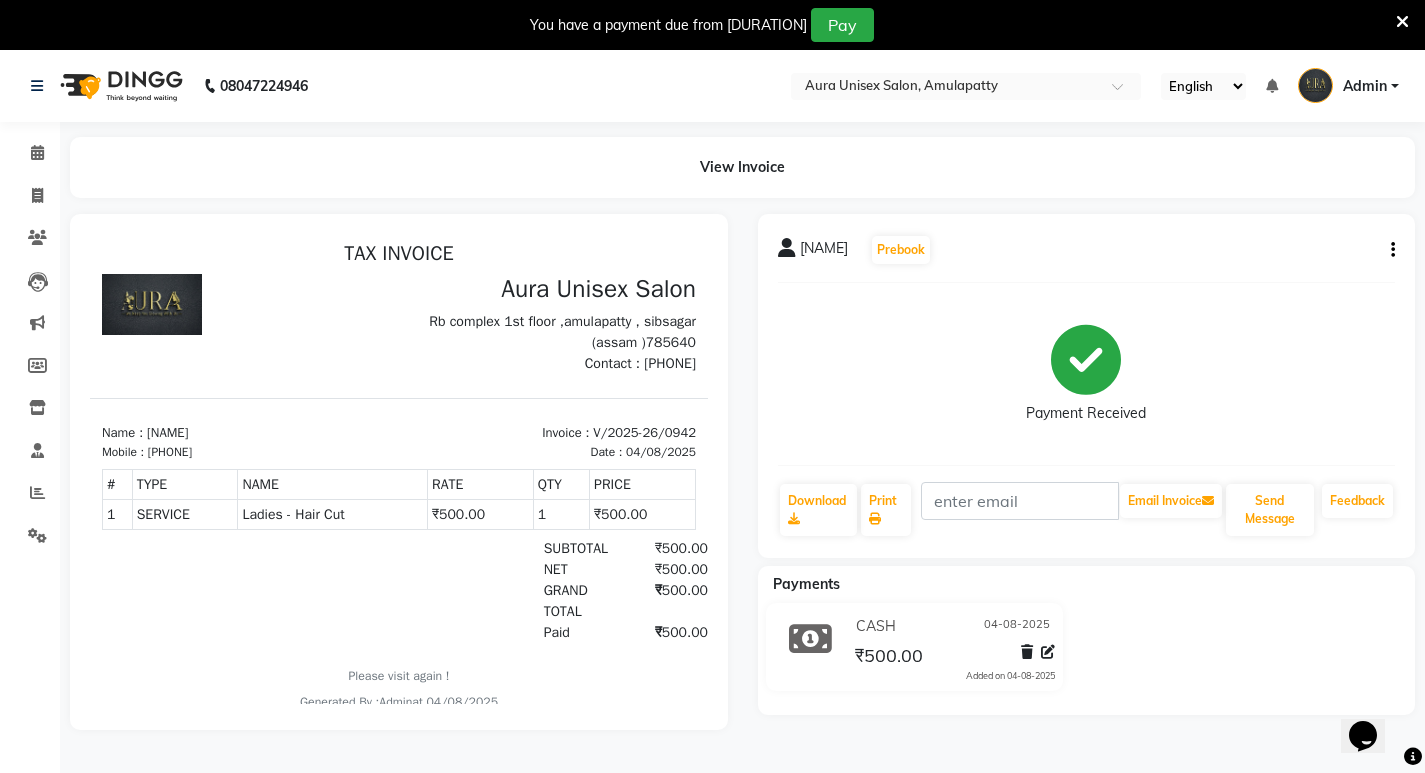 scroll, scrollTop: 0, scrollLeft: 0, axis: both 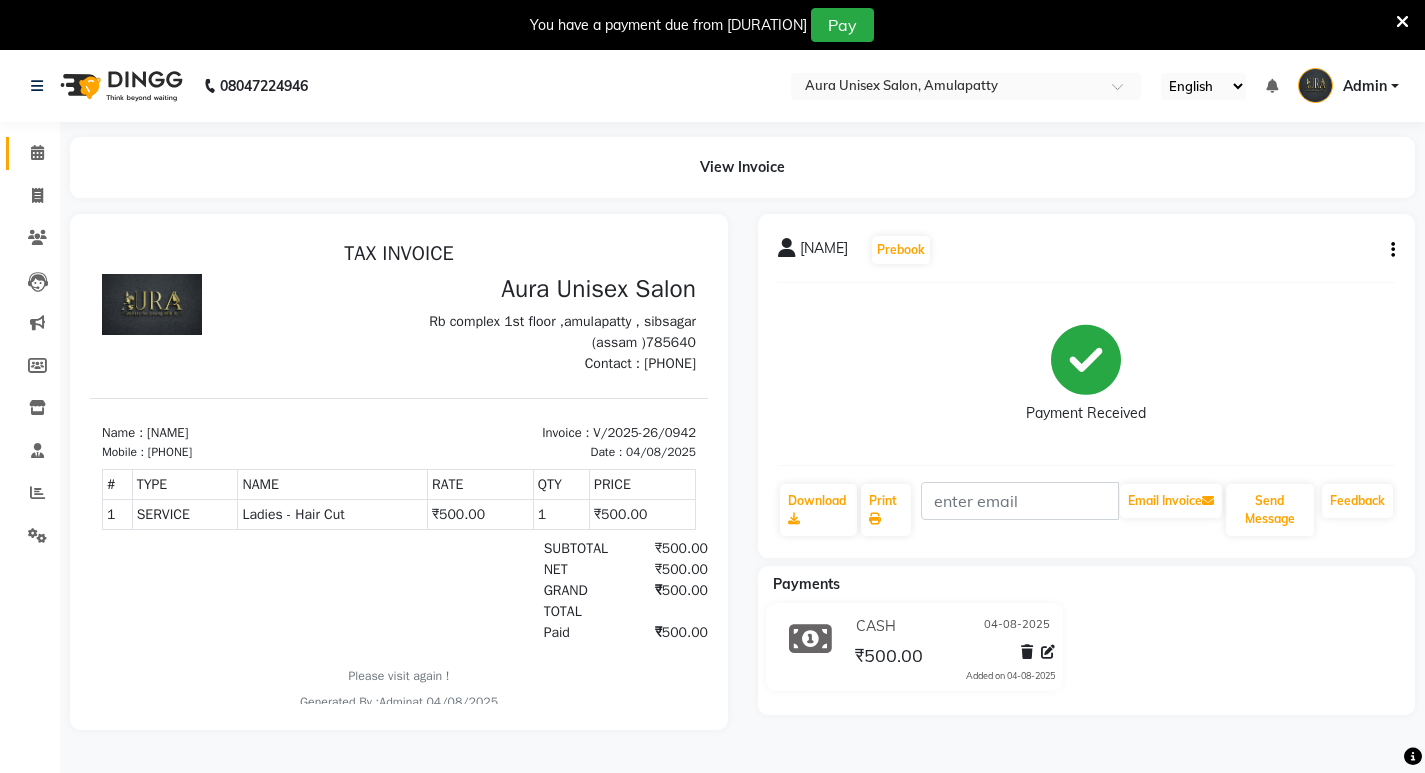 drag, startPoint x: 19, startPoint y: 151, endPoint x: 41, endPoint y: 153, distance: 22.090721 